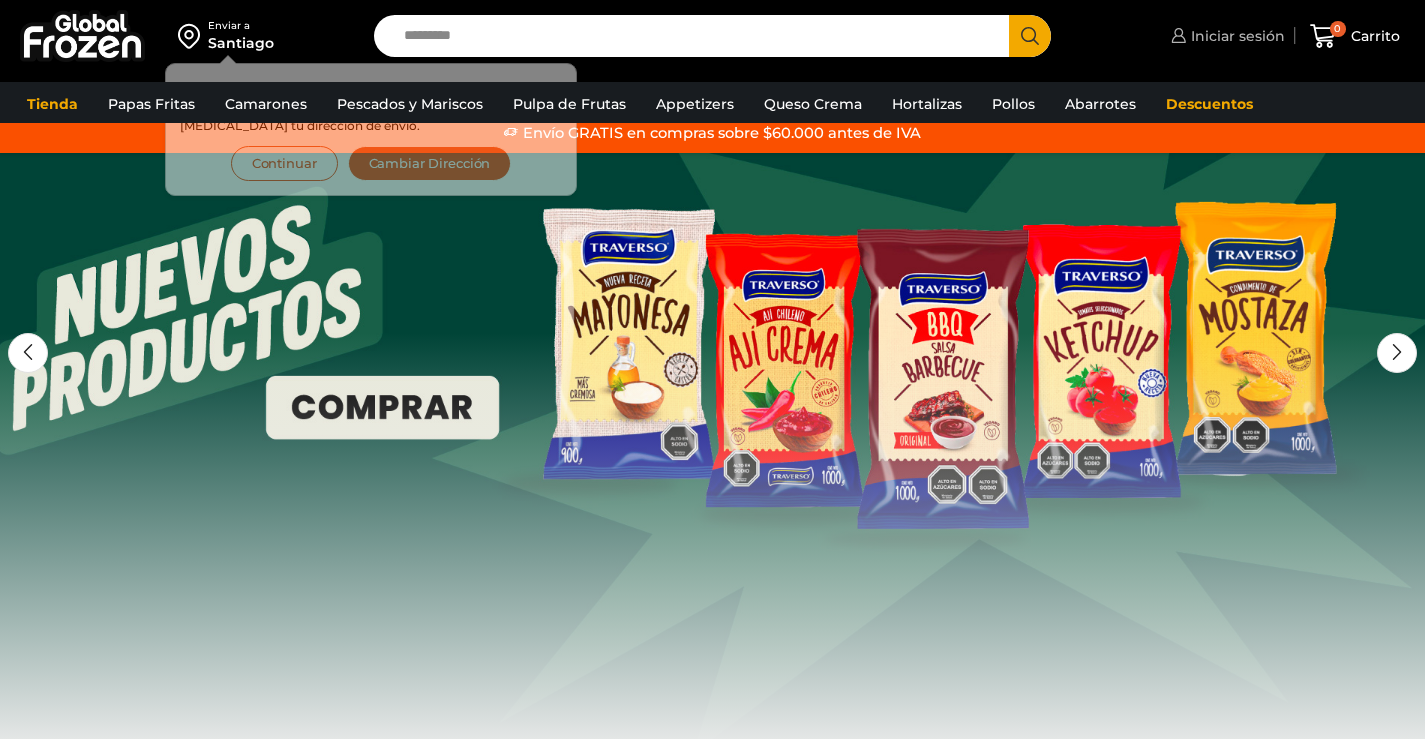 scroll, scrollTop: 0, scrollLeft: 0, axis: both 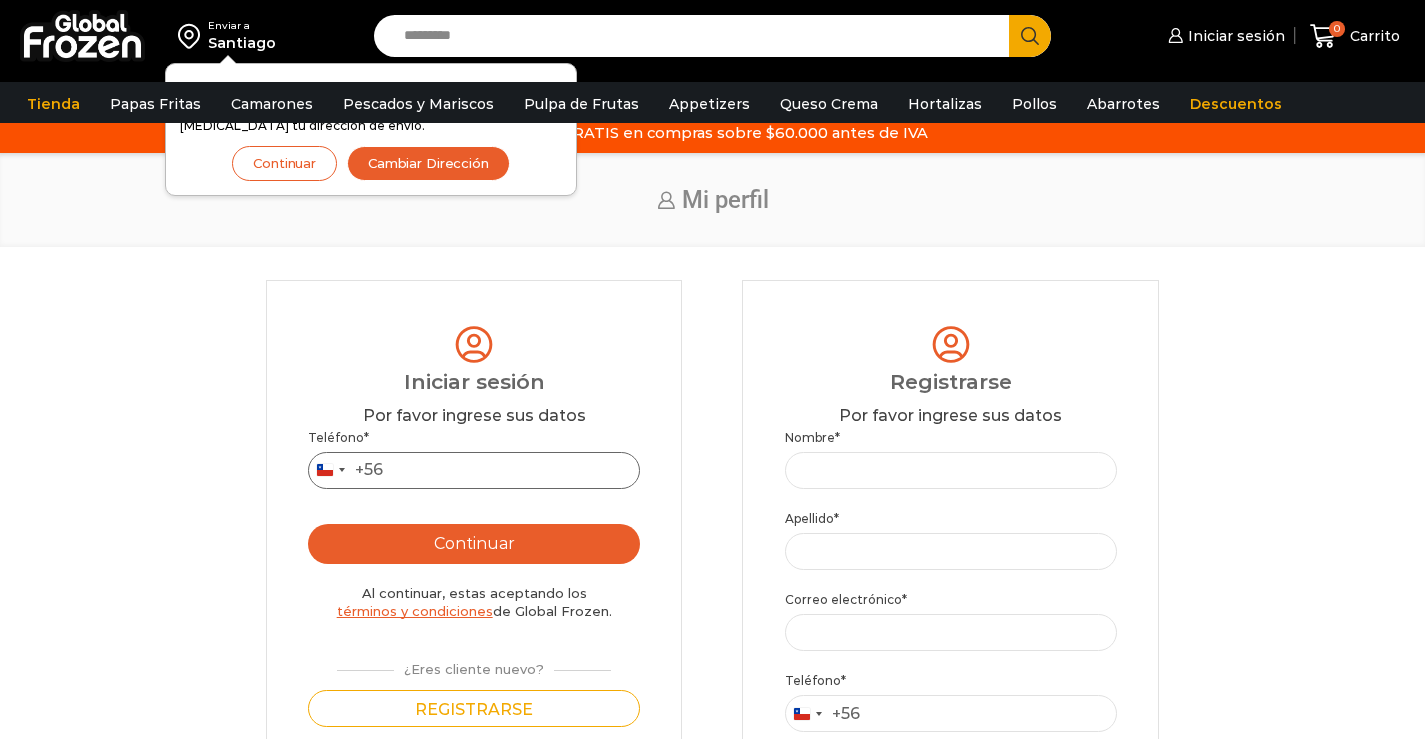 click on "Teléfono
*" at bounding box center (474, 470) 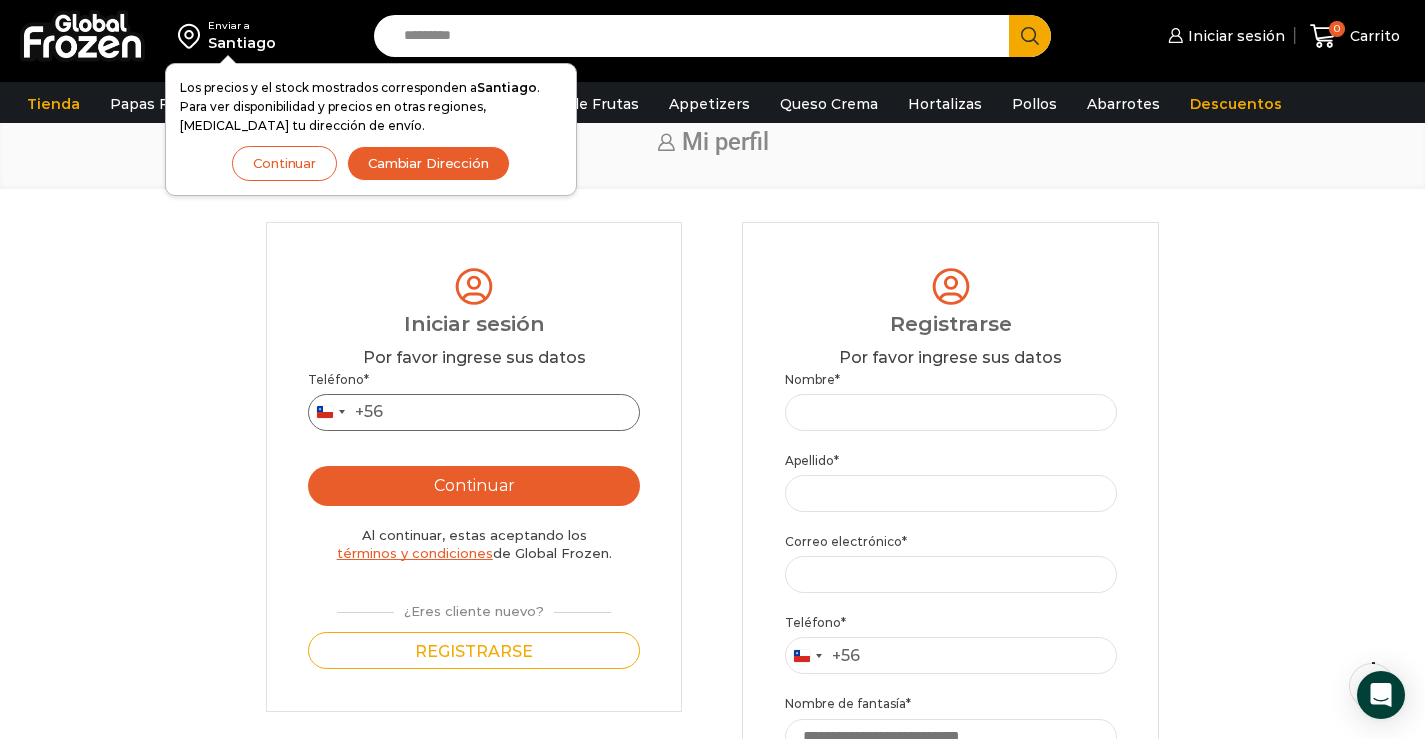 scroll, scrollTop: 100, scrollLeft: 0, axis: vertical 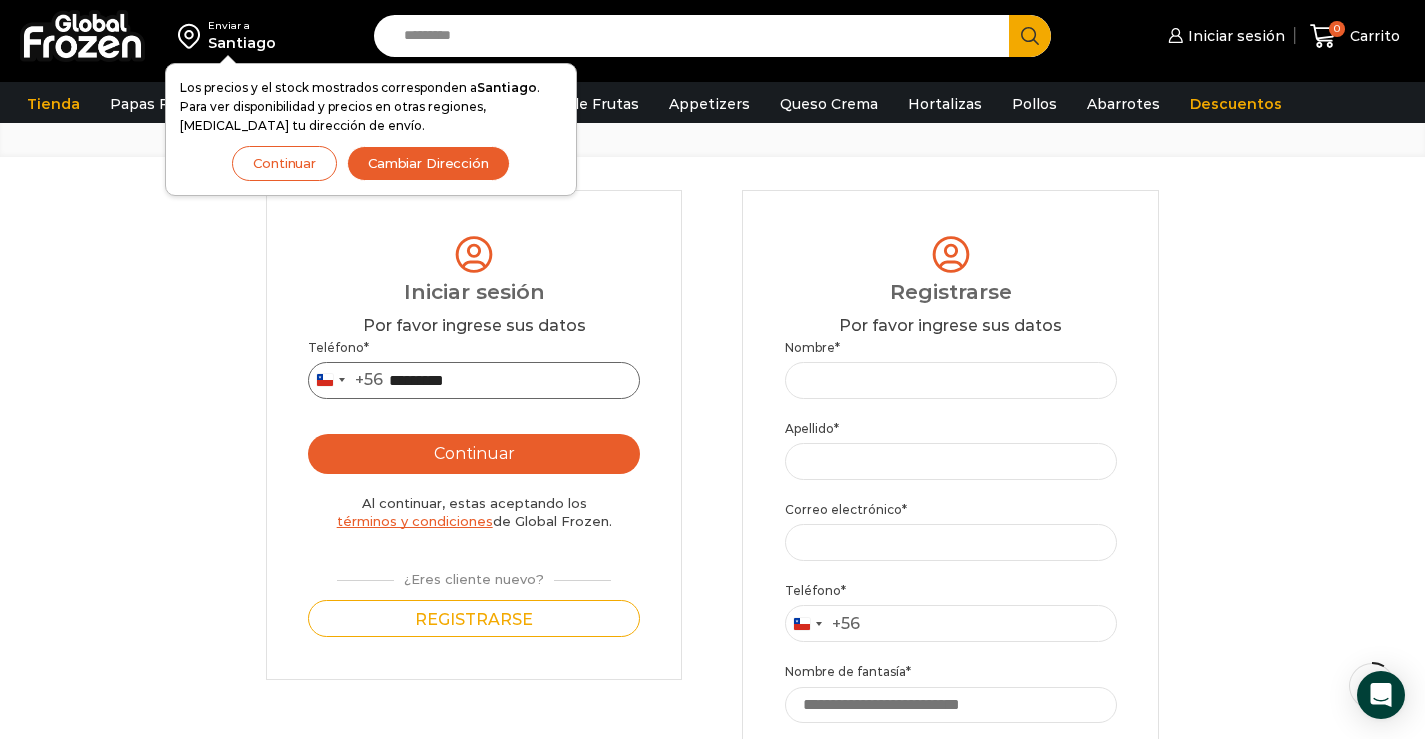 type on "*********" 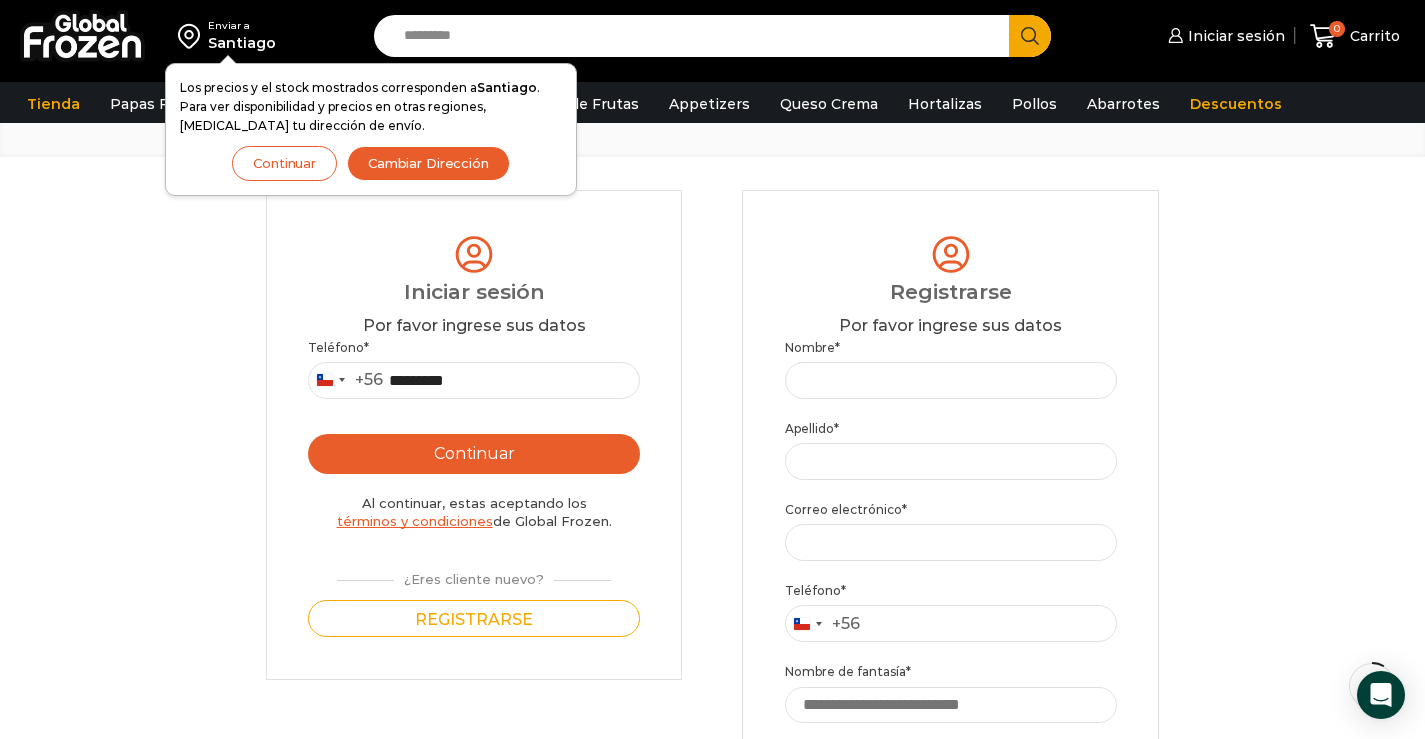 click on "Continuar" at bounding box center [474, 454] 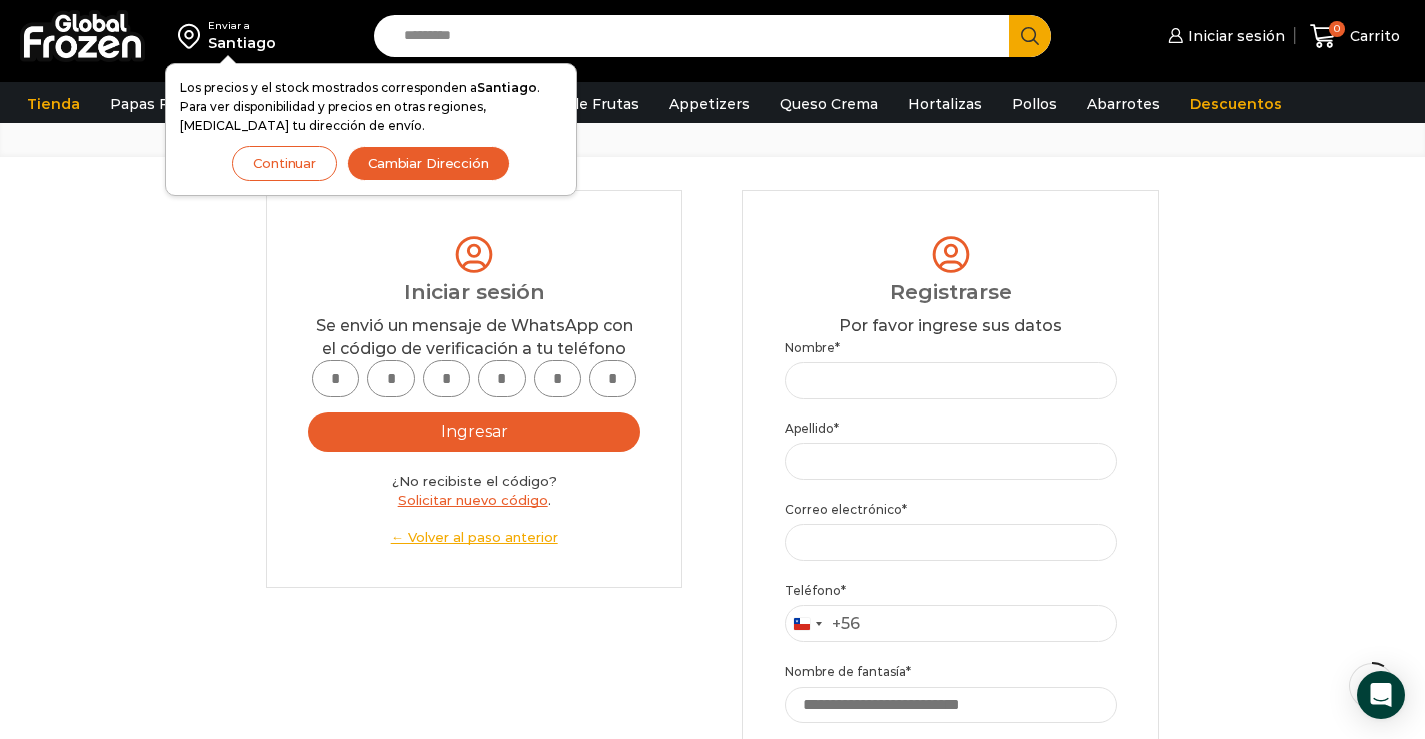 click at bounding box center (335, 378) 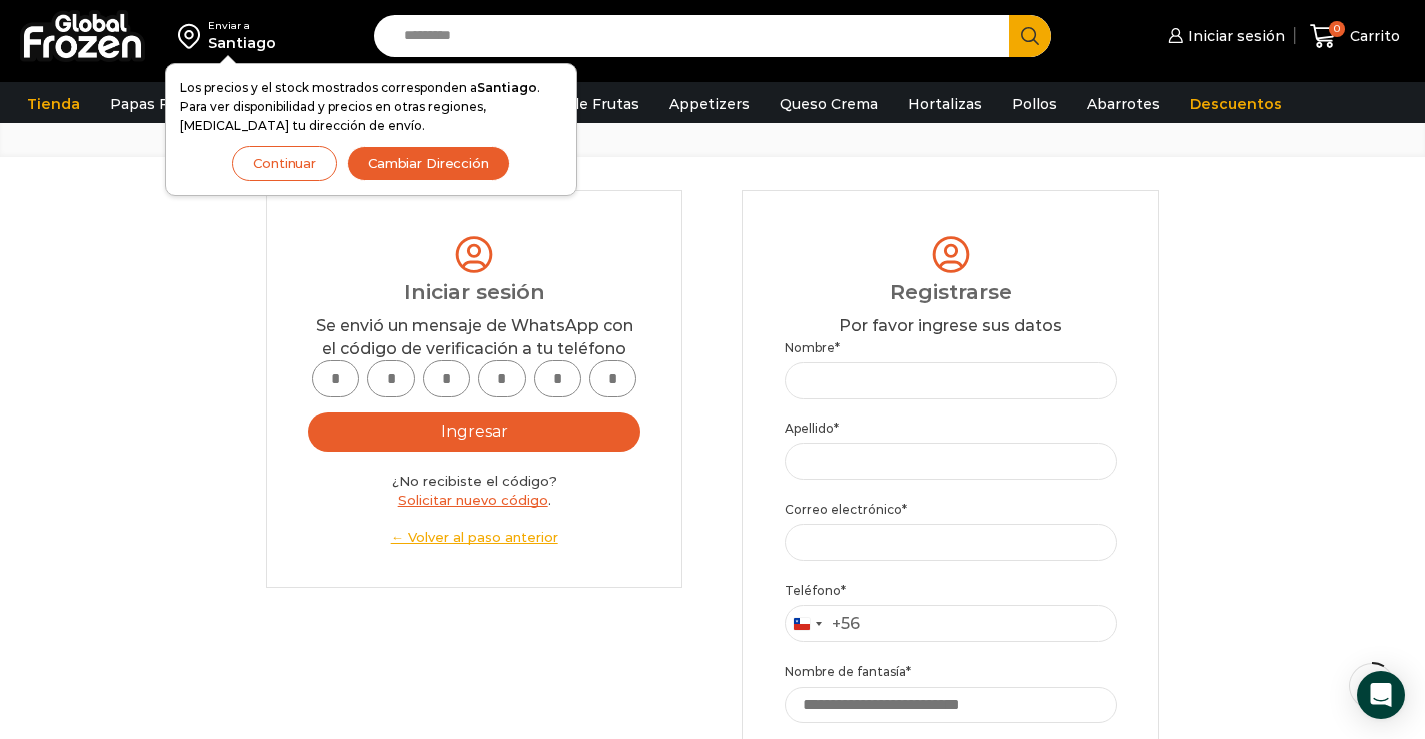 type on "*" 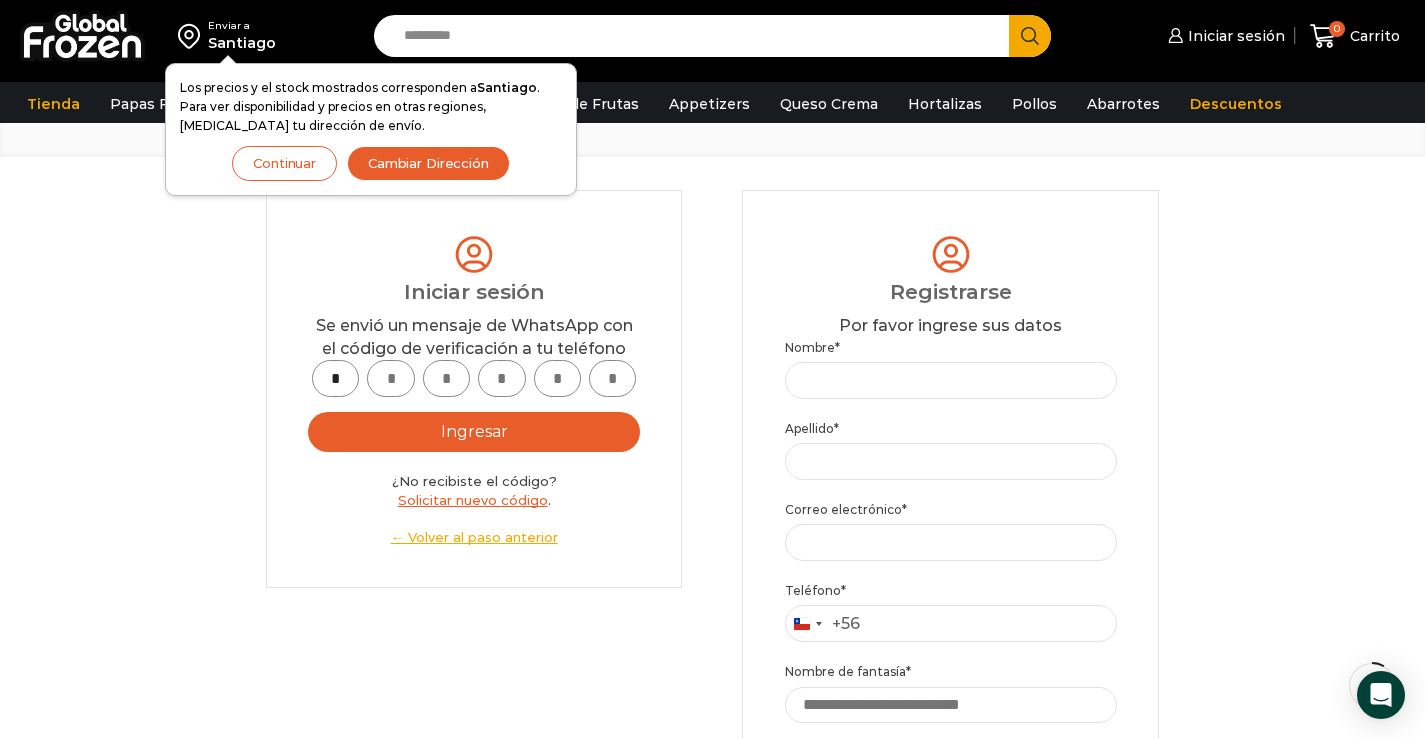 type on "*" 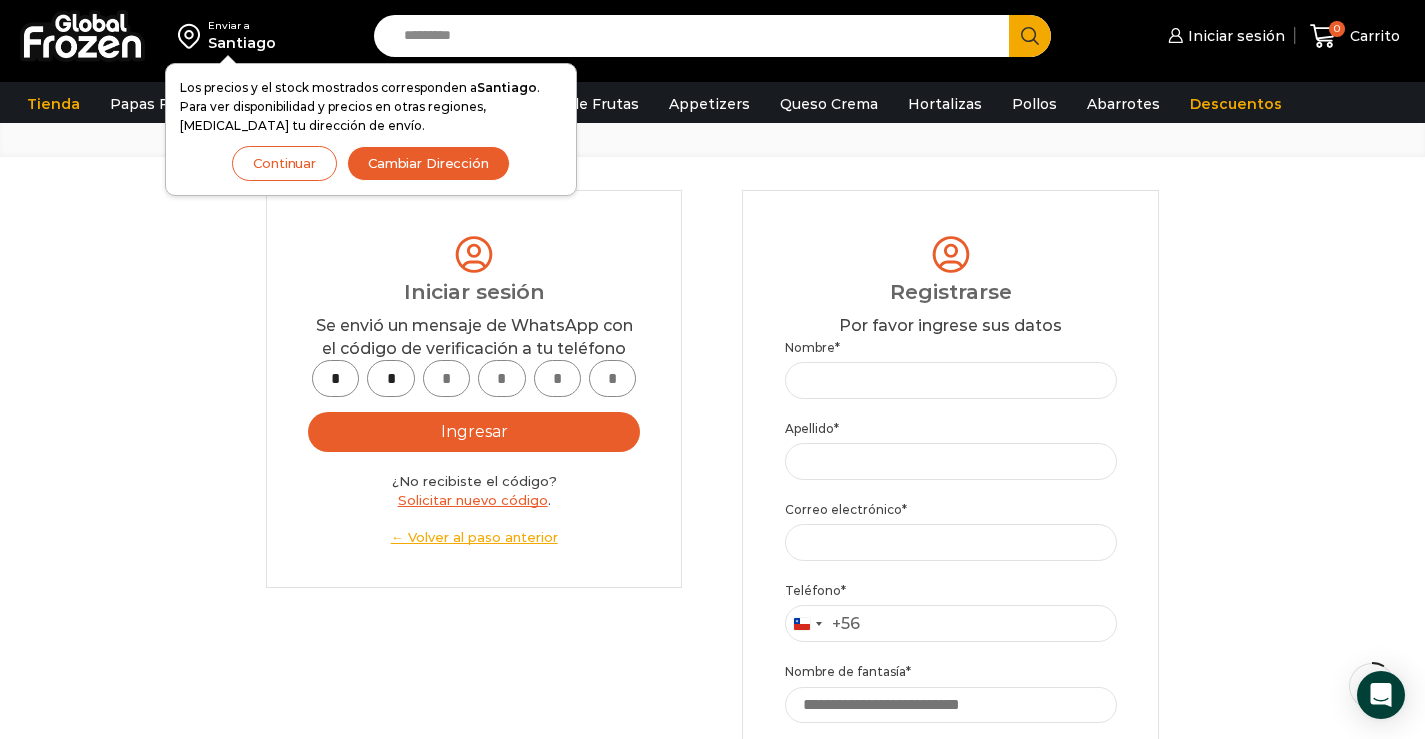 type on "*" 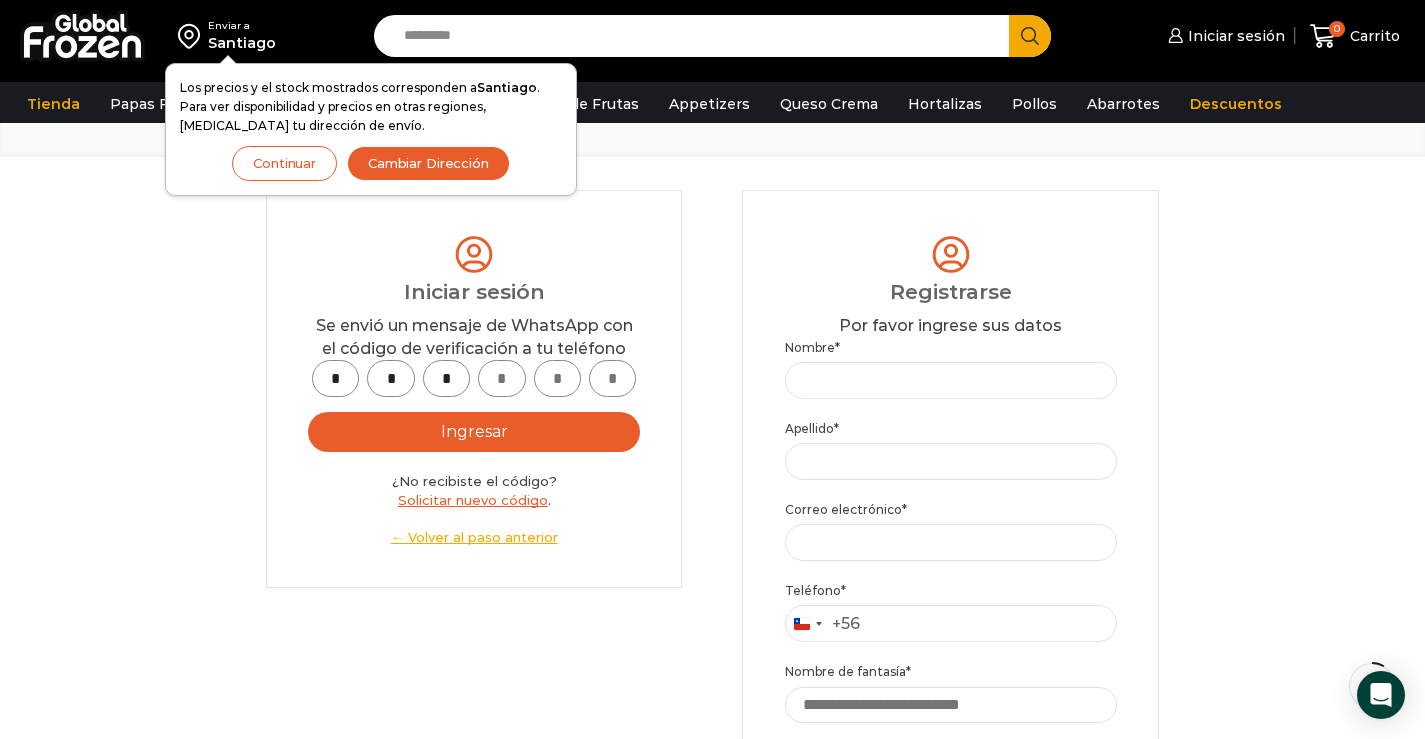 type on "*" 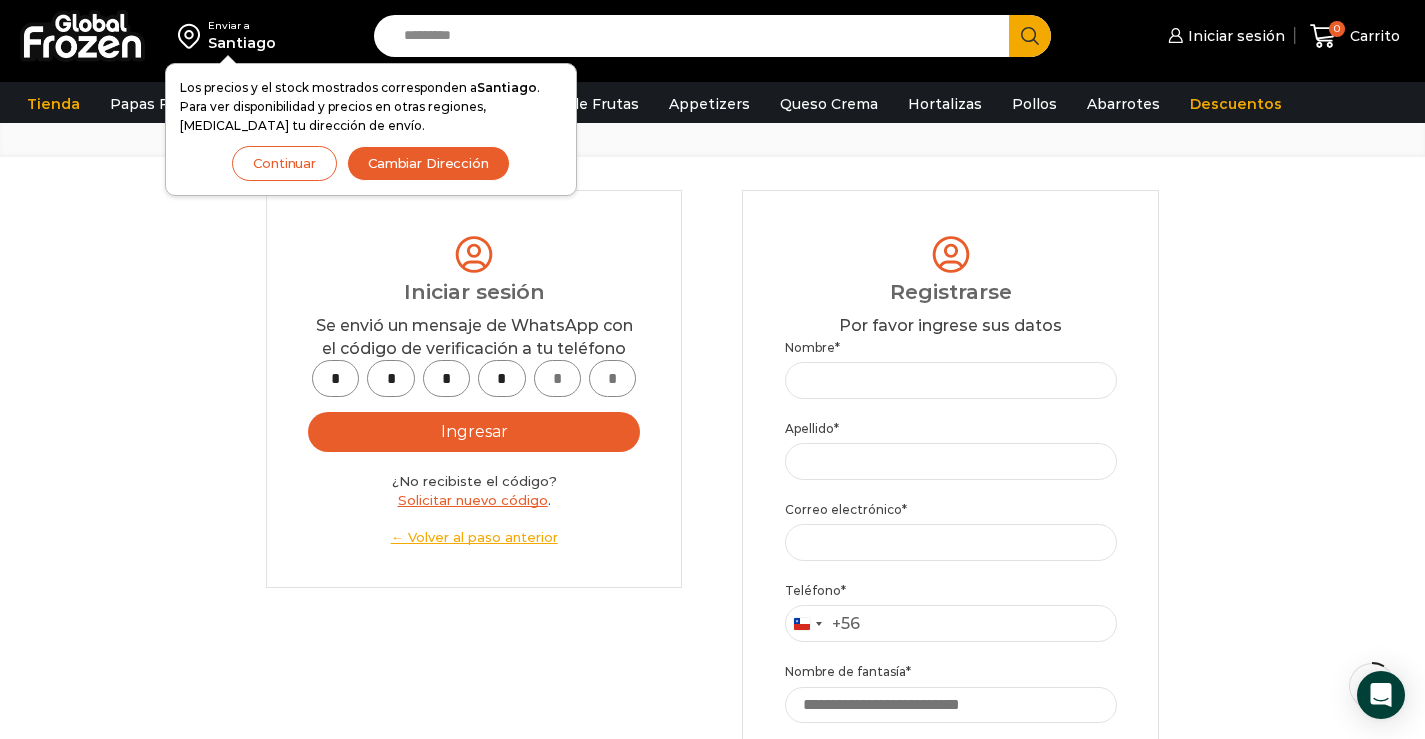 type on "*" 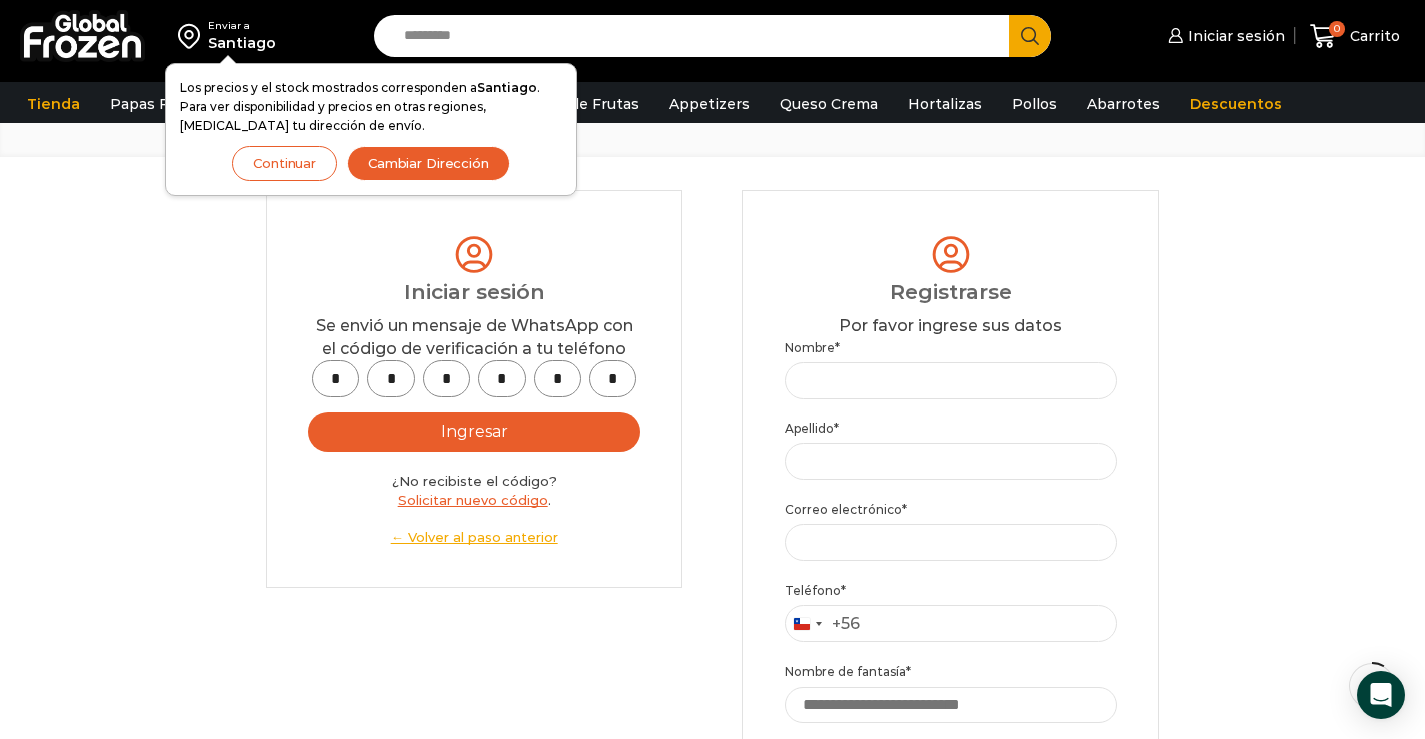 type on "*" 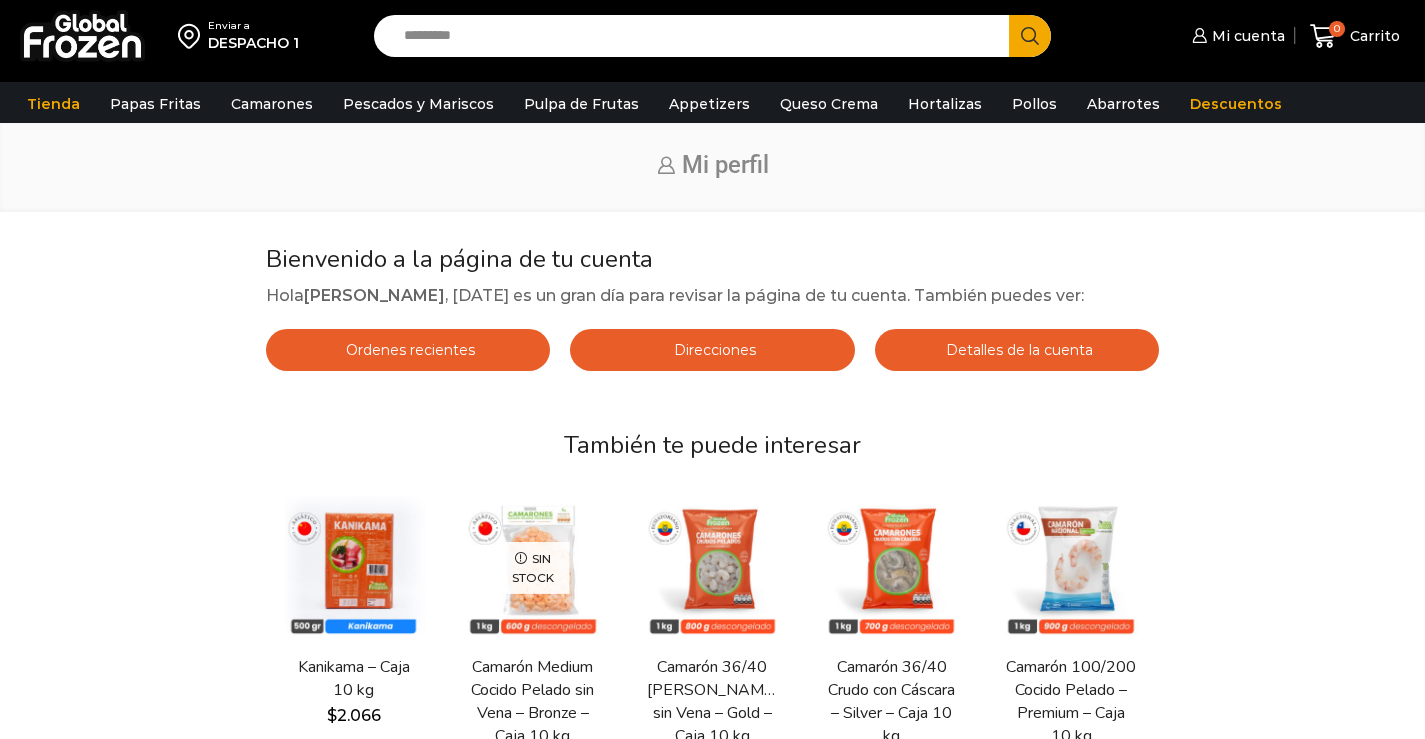 scroll, scrollTop: 0, scrollLeft: 0, axis: both 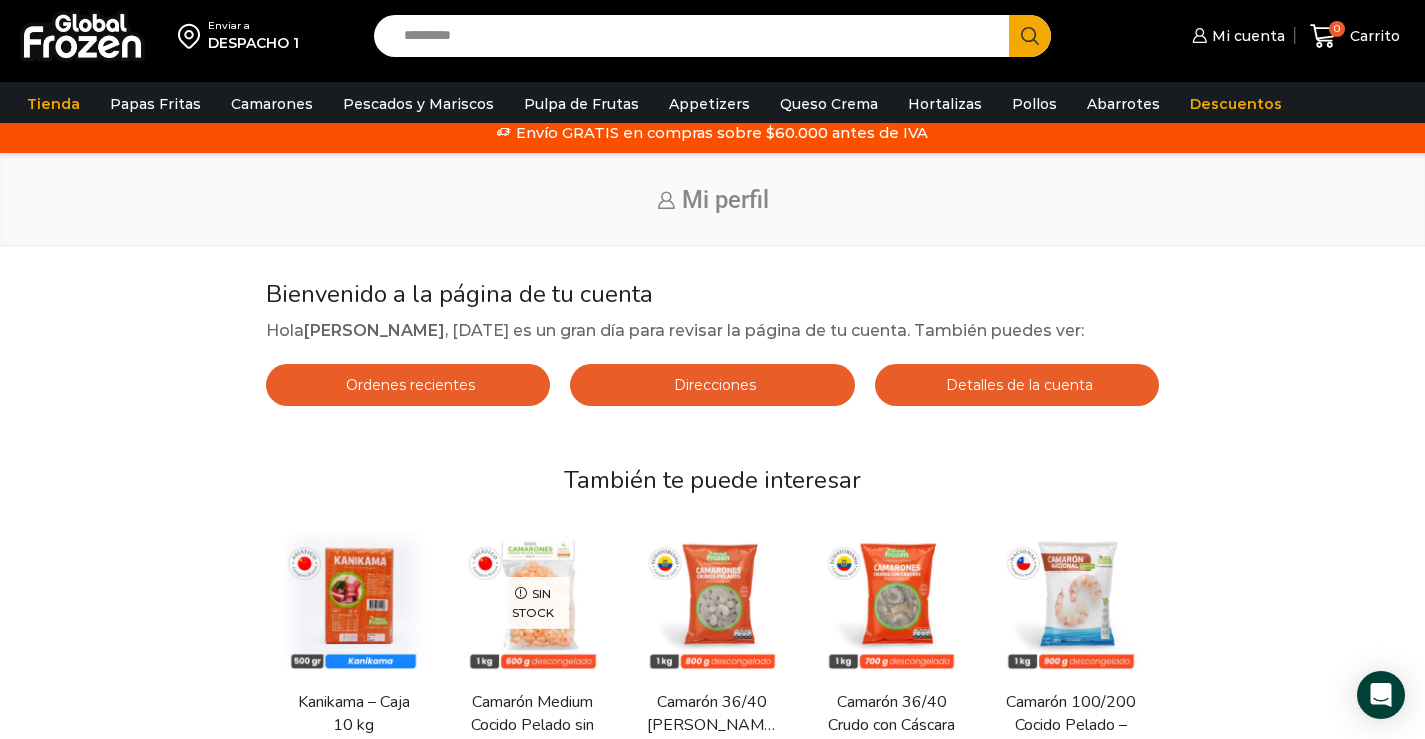 click on "DESPACHO 1" at bounding box center (253, 43) 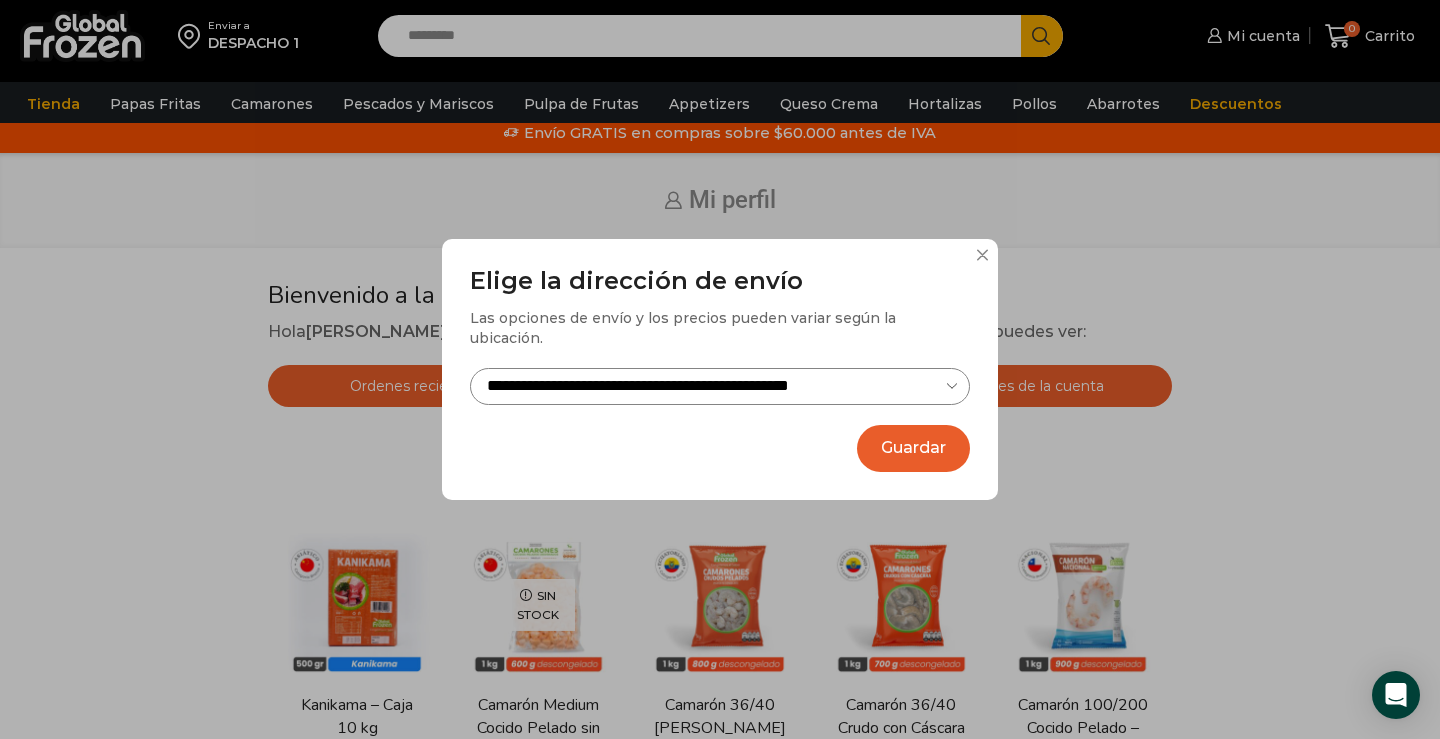 click on "**********" at bounding box center [720, 386] 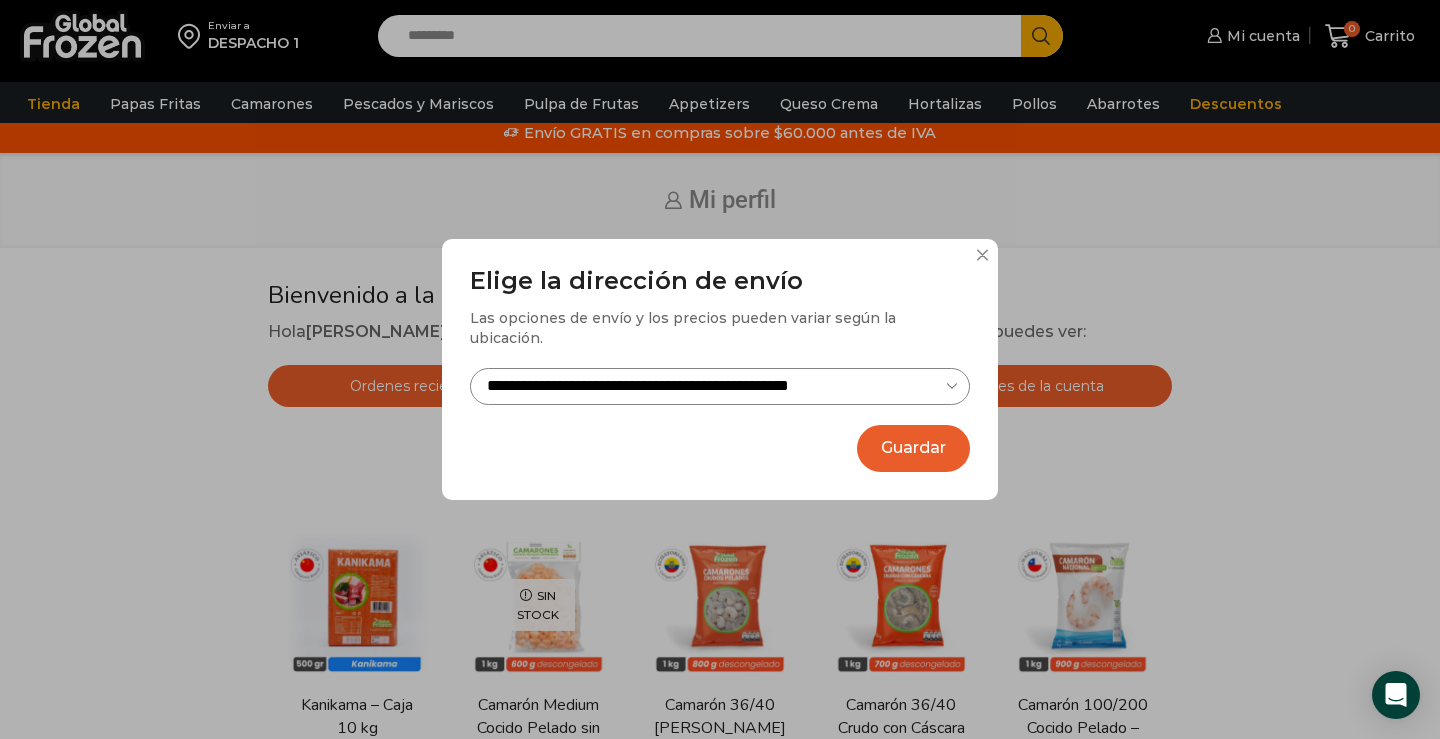 click on "**********" at bounding box center (720, 386) 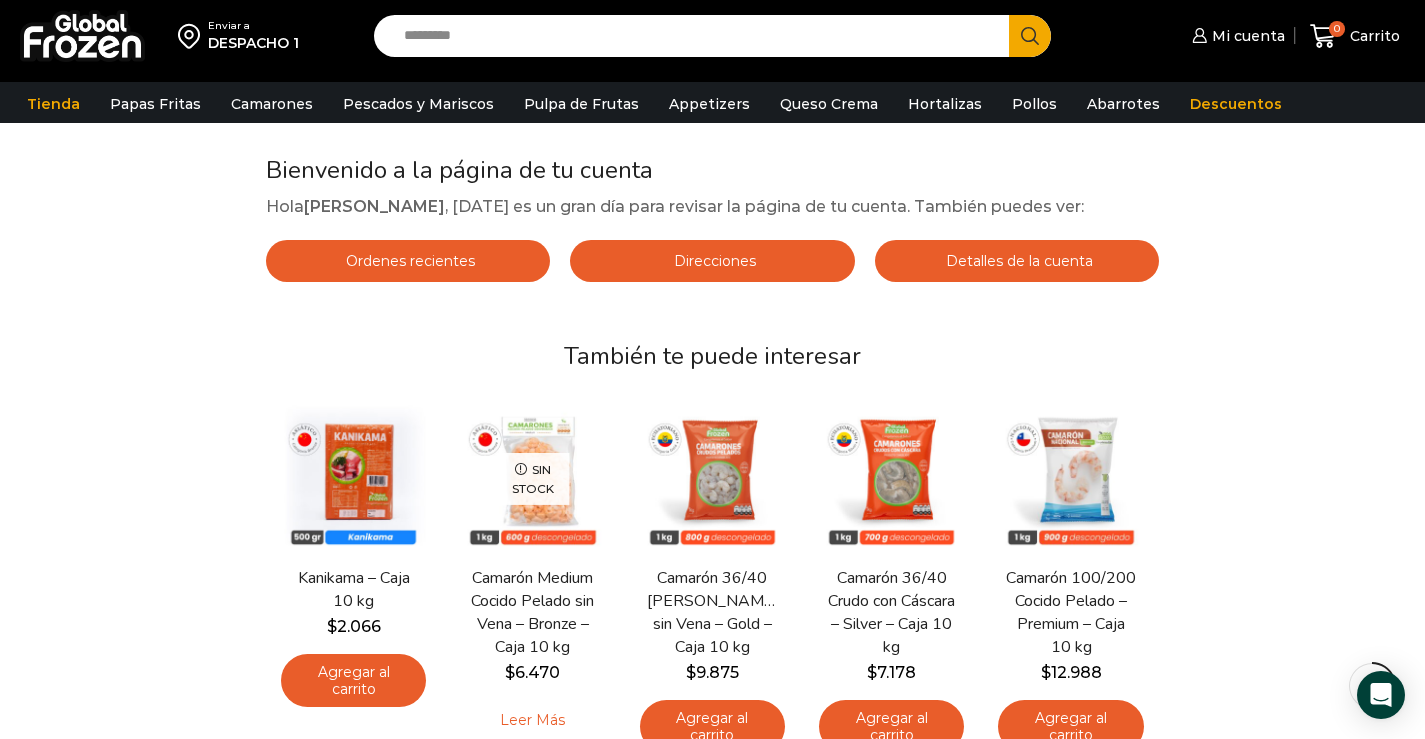 scroll, scrollTop: 100, scrollLeft: 0, axis: vertical 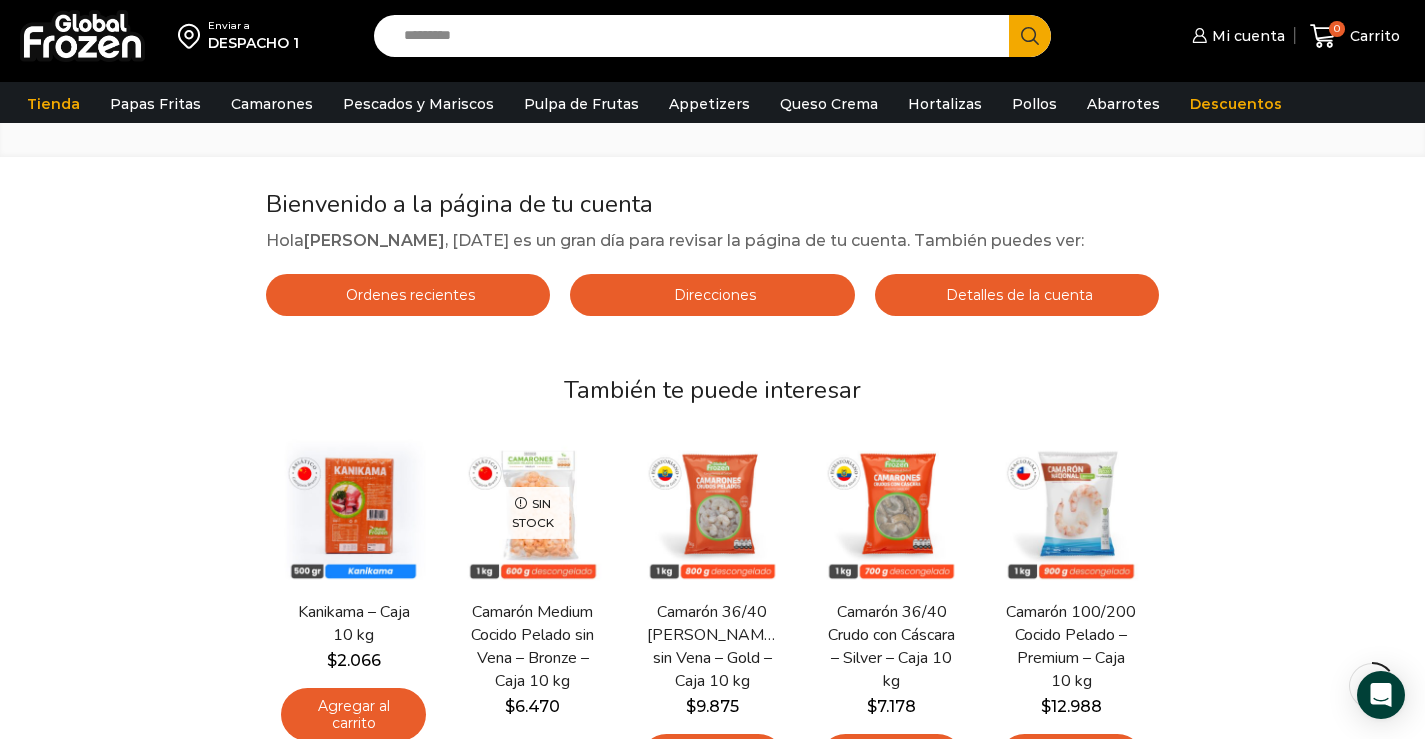 click on "Ordenes recientes" at bounding box center [408, 295] 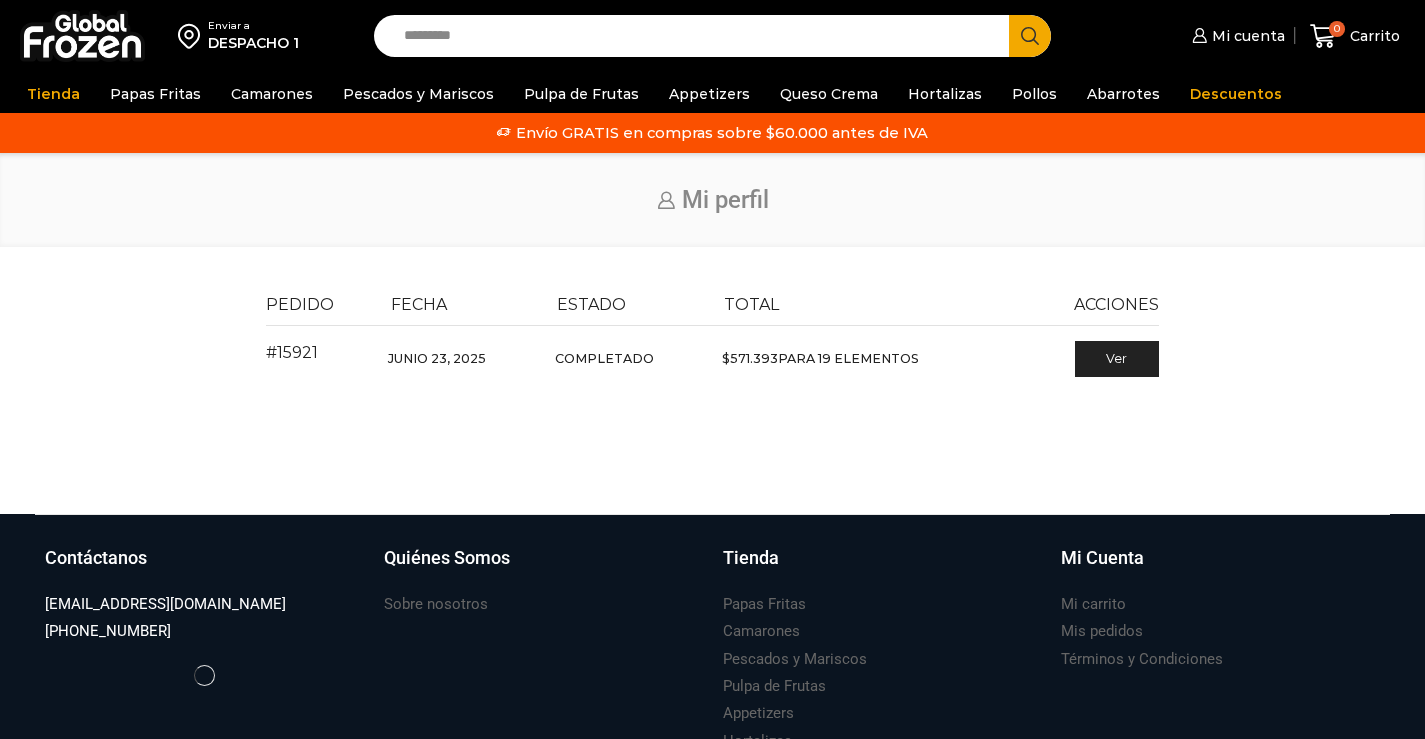 scroll, scrollTop: 0, scrollLeft: 0, axis: both 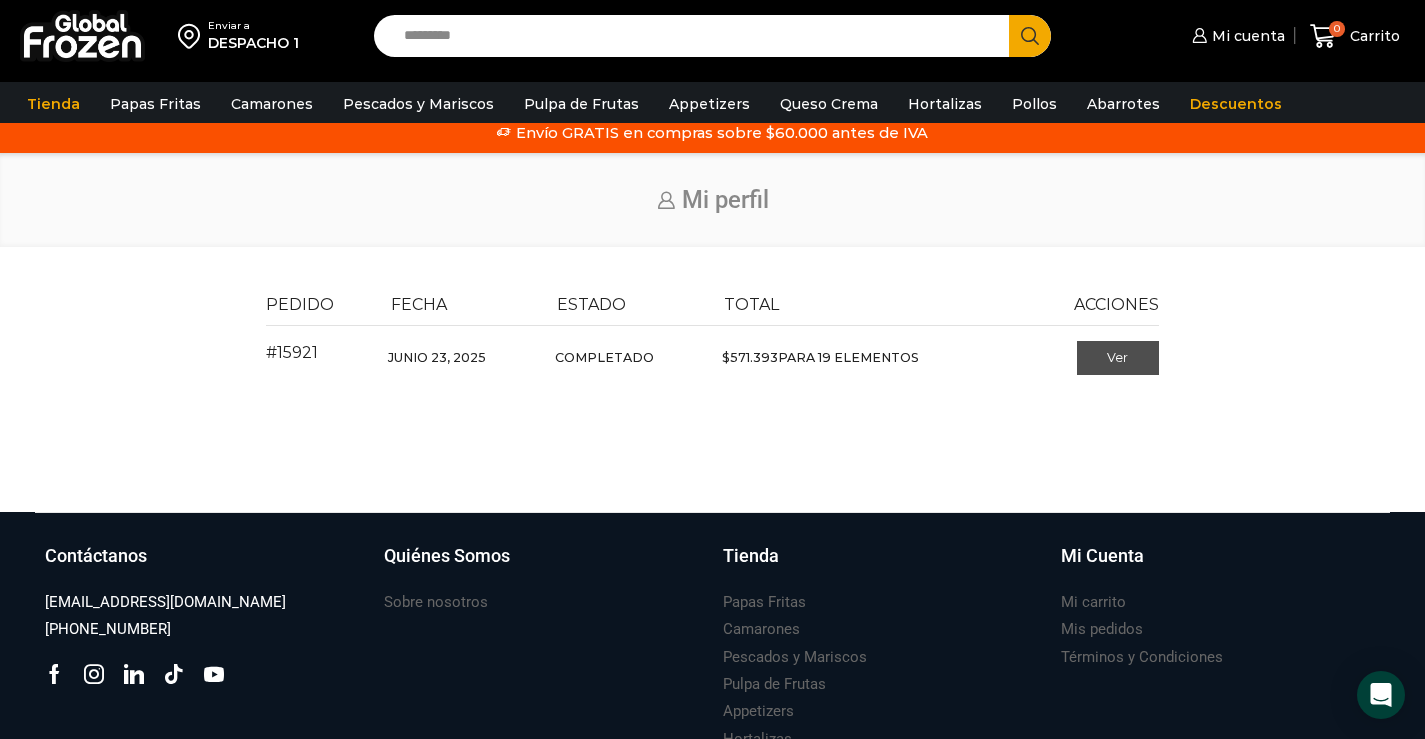 click on "Ver" at bounding box center (1118, 358) 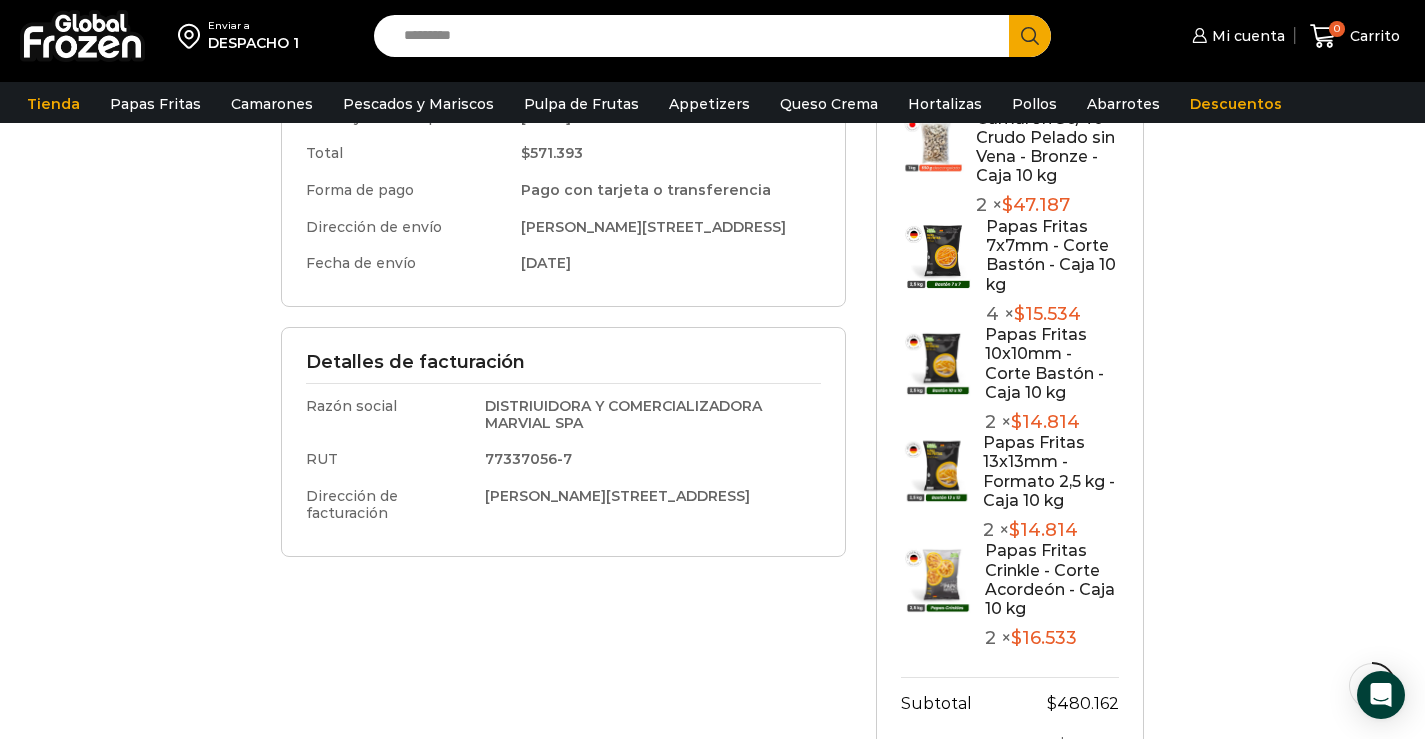 scroll, scrollTop: 900, scrollLeft: 0, axis: vertical 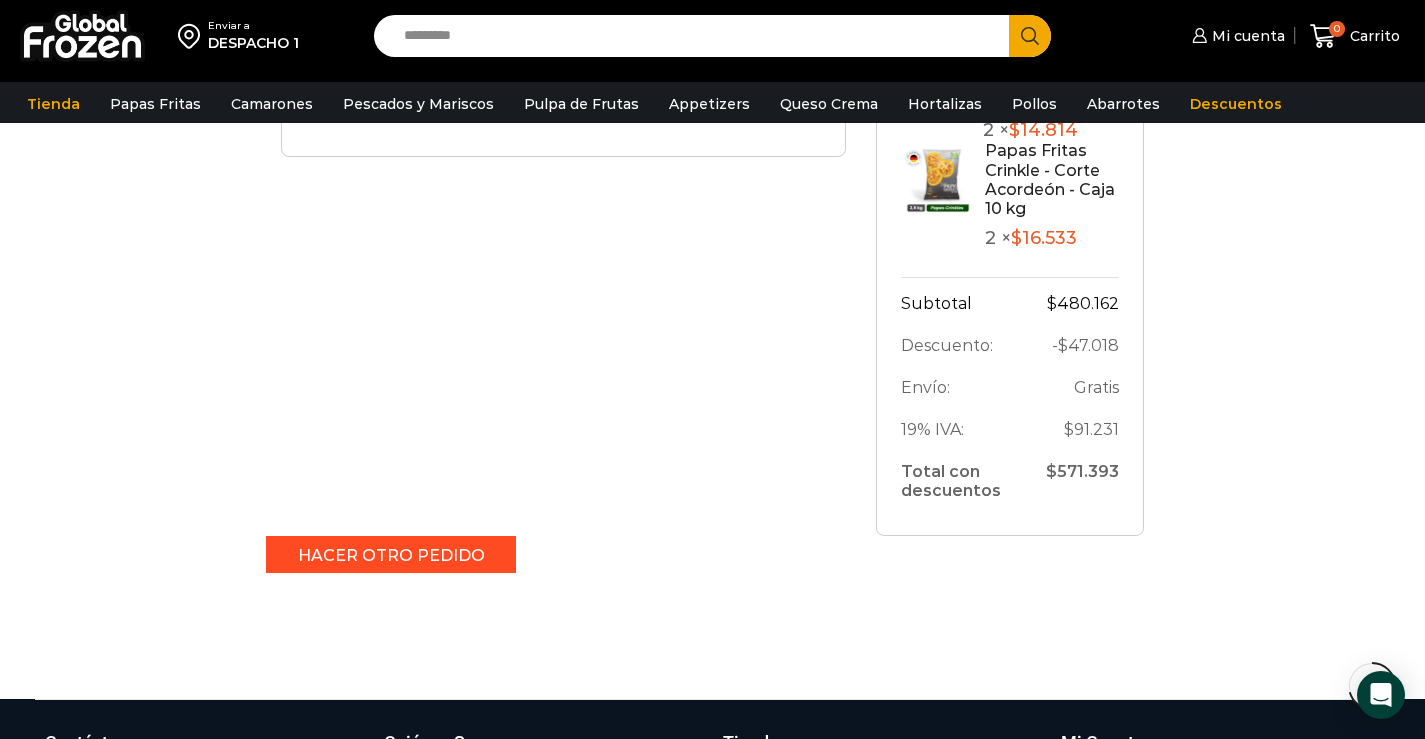 click on "Hacer otro pedido" at bounding box center (391, 554) 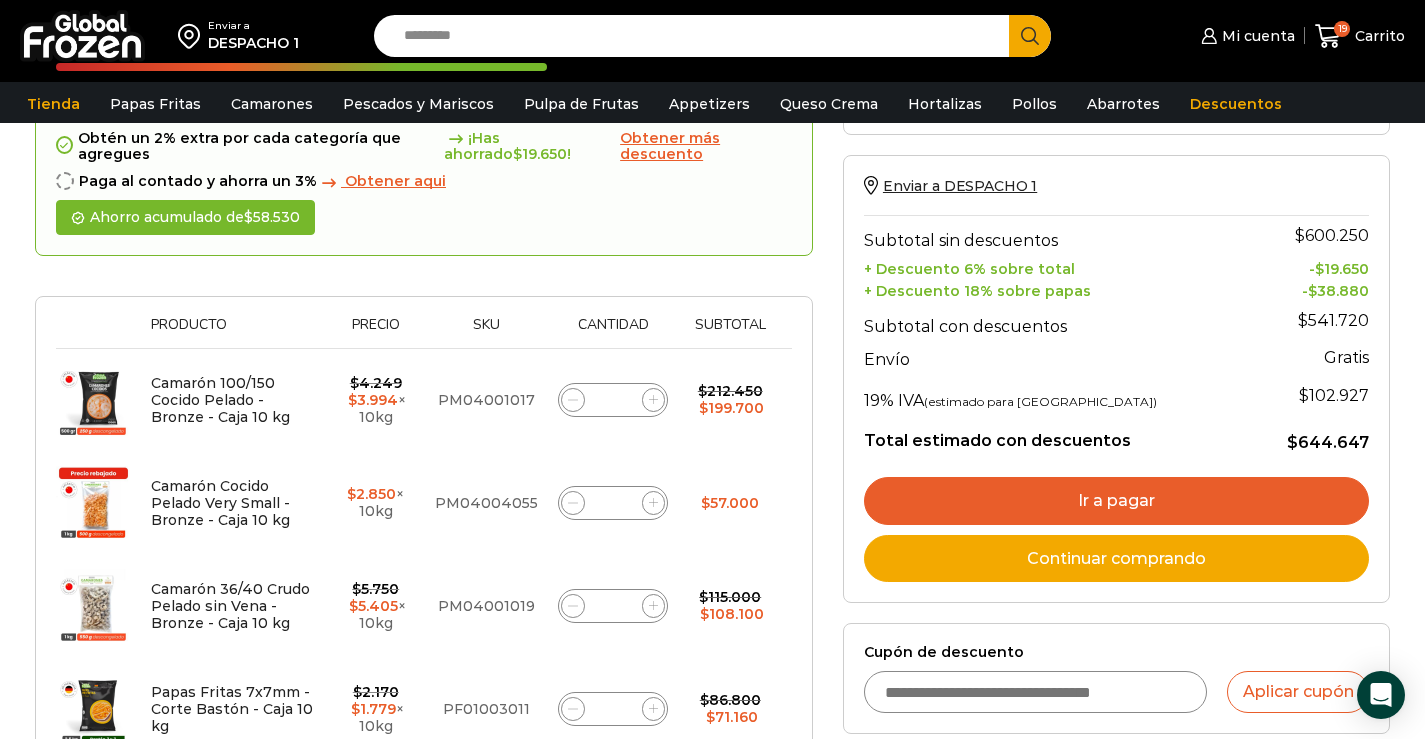scroll, scrollTop: 300, scrollLeft: 0, axis: vertical 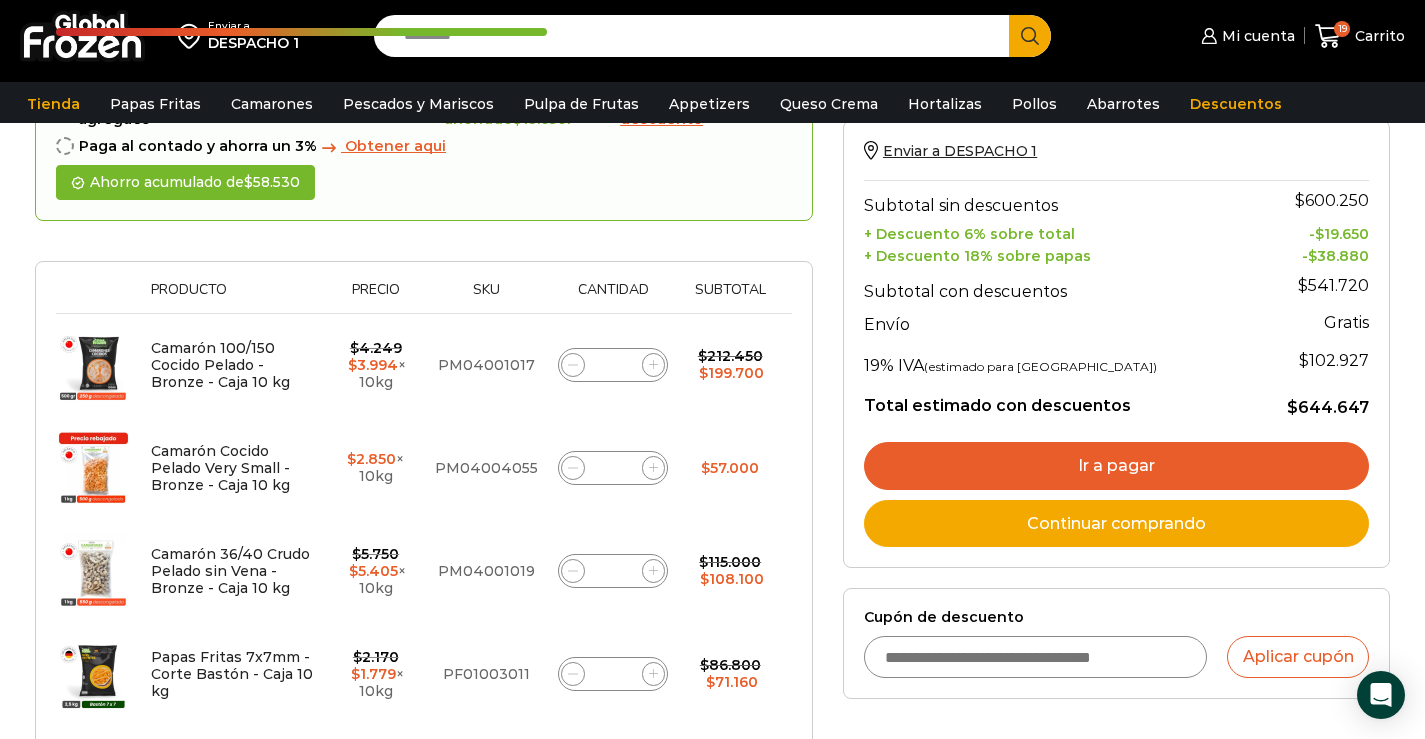 click 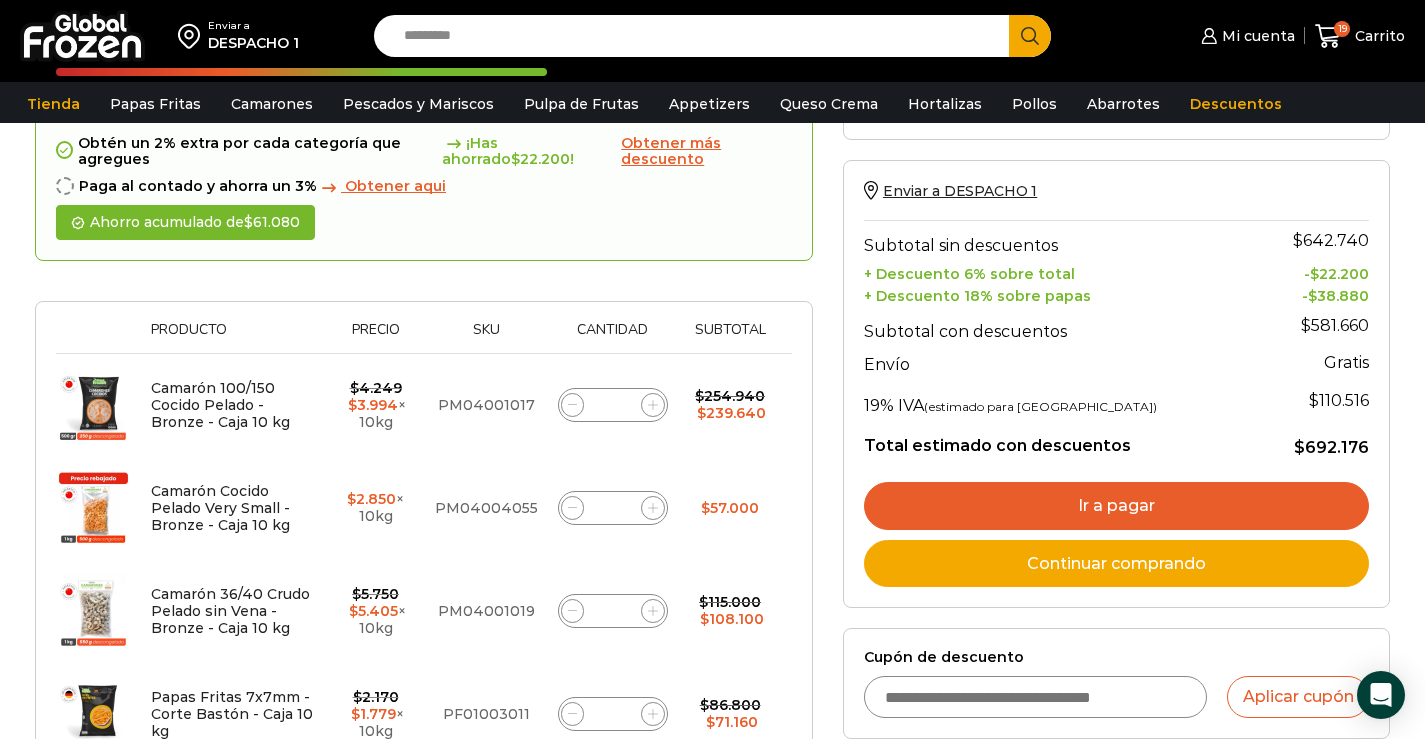 scroll, scrollTop: 303, scrollLeft: 0, axis: vertical 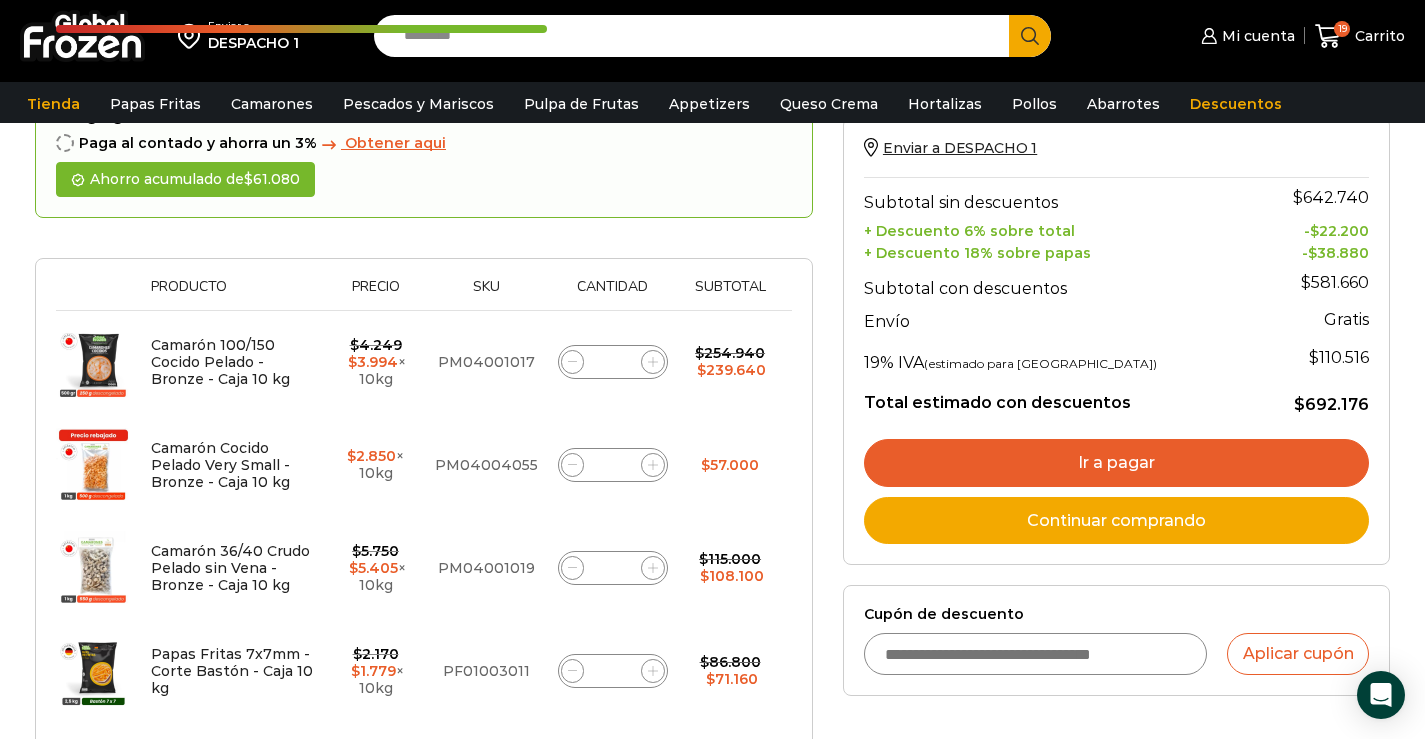 click 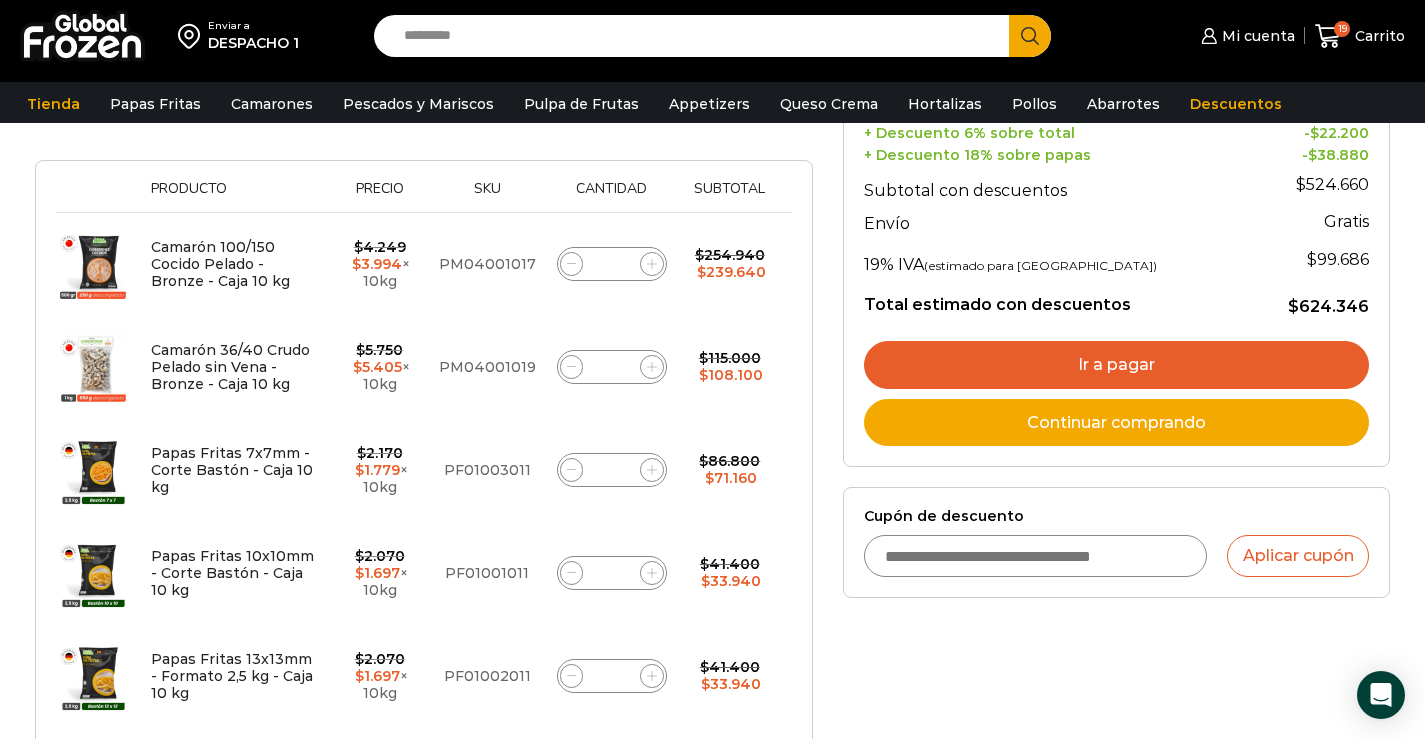 scroll, scrollTop: 417, scrollLeft: 0, axis: vertical 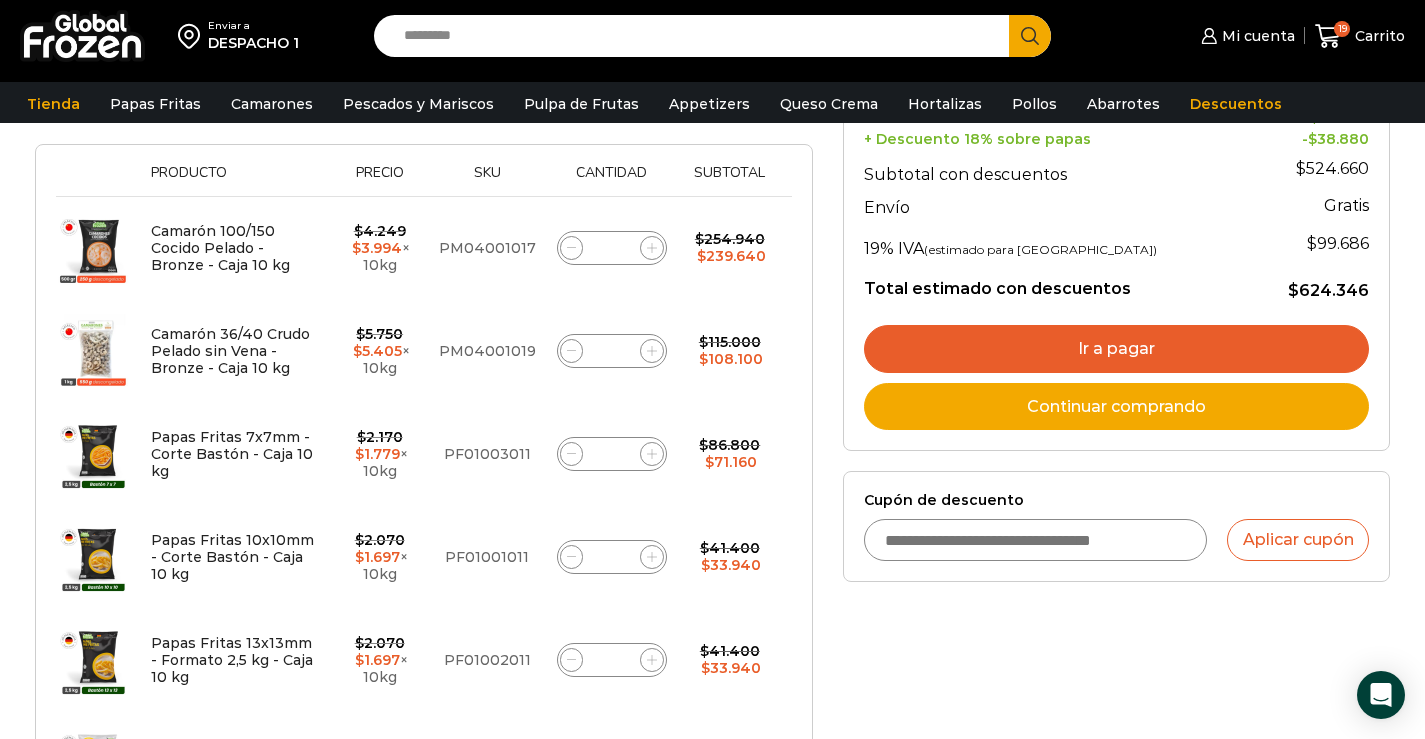click 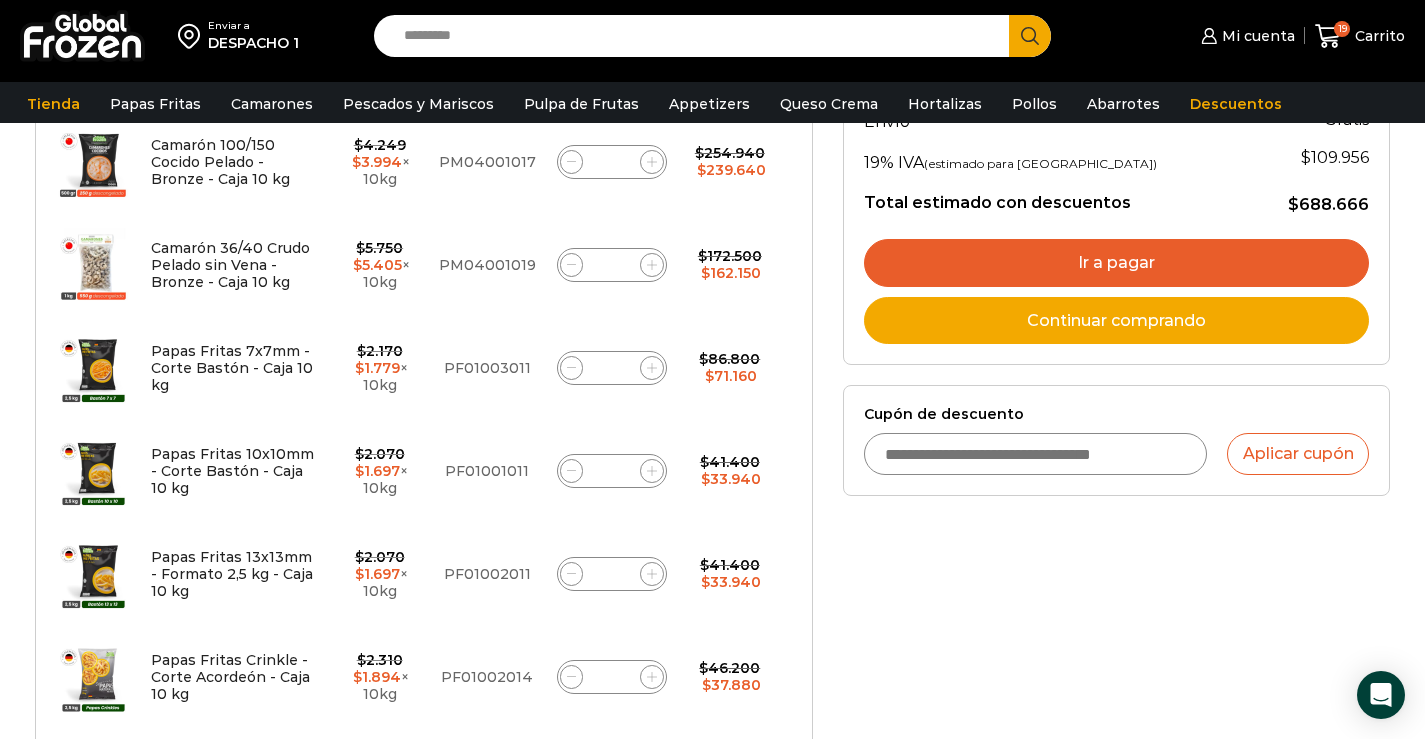scroll, scrollTop: 603, scrollLeft: 0, axis: vertical 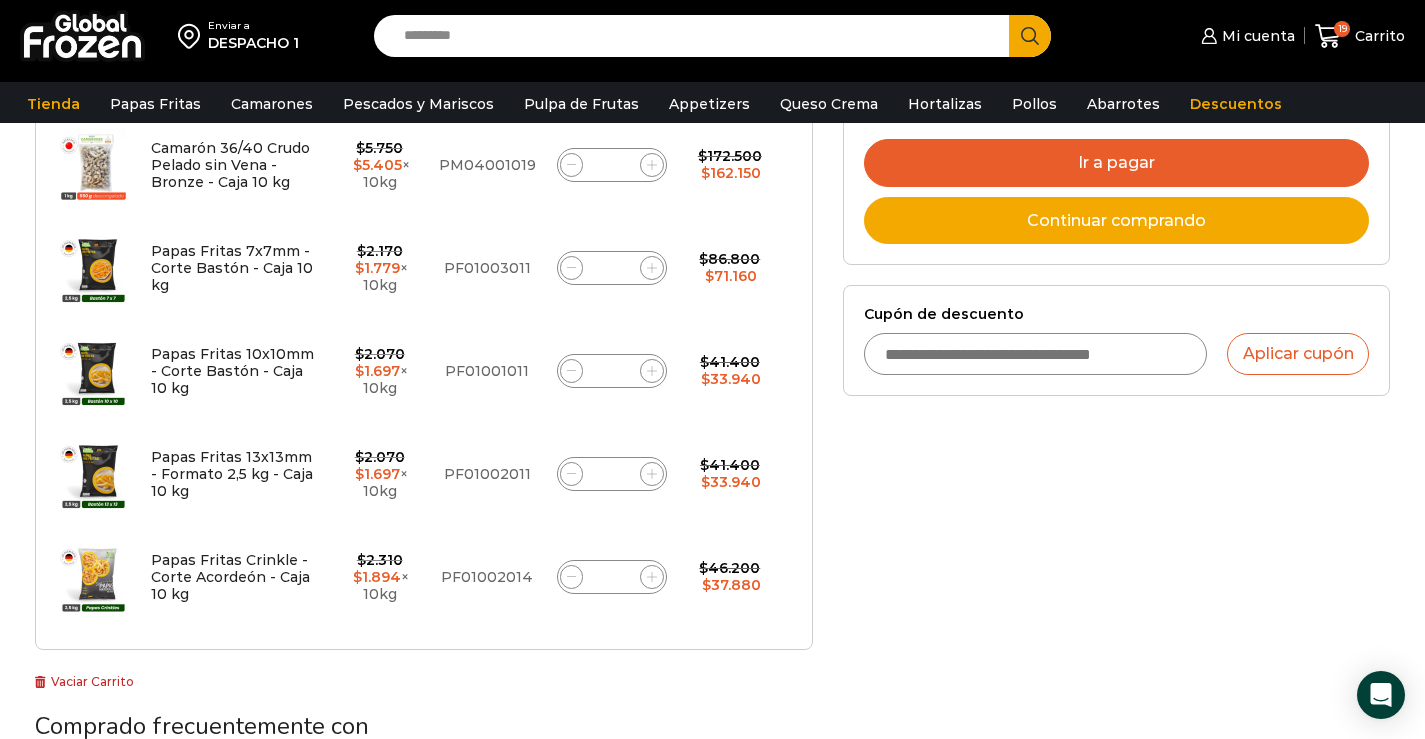 click at bounding box center [572, 474] 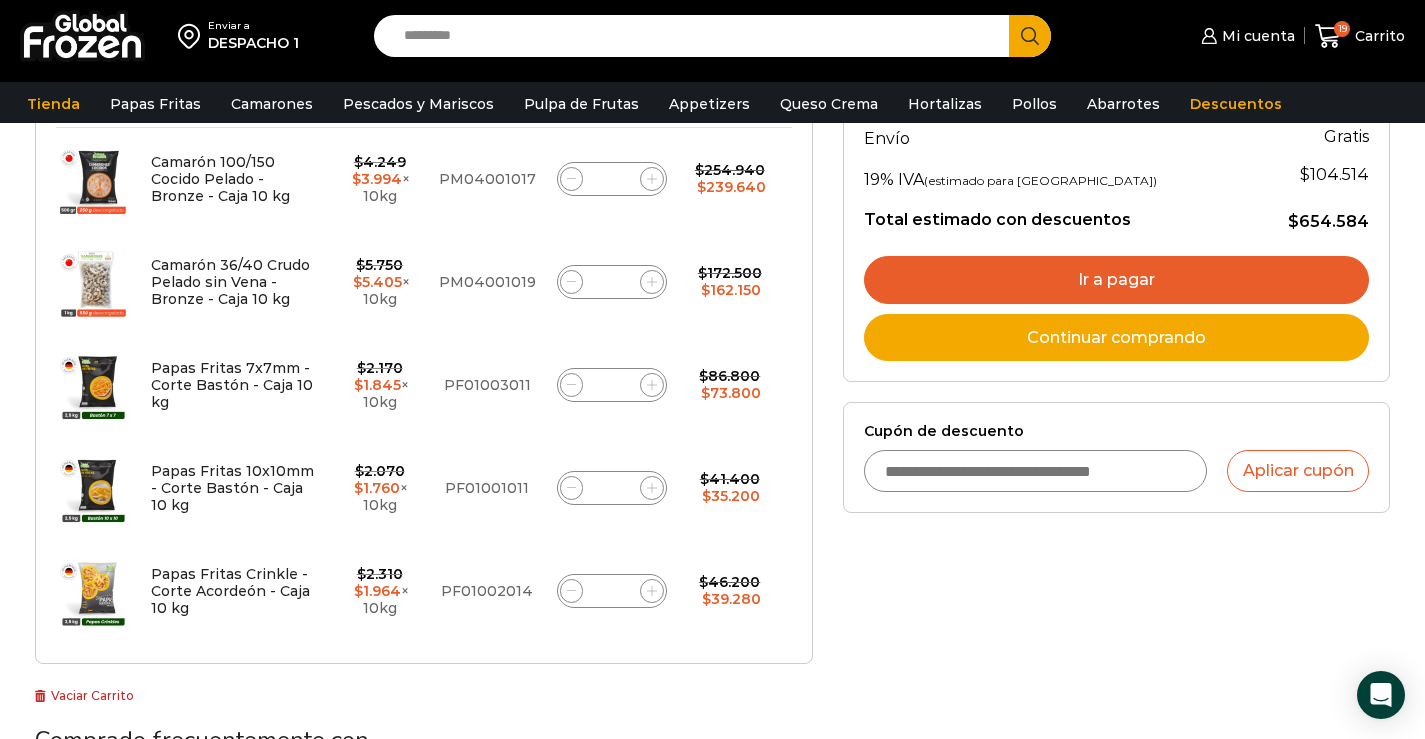scroll, scrollTop: 503, scrollLeft: 0, axis: vertical 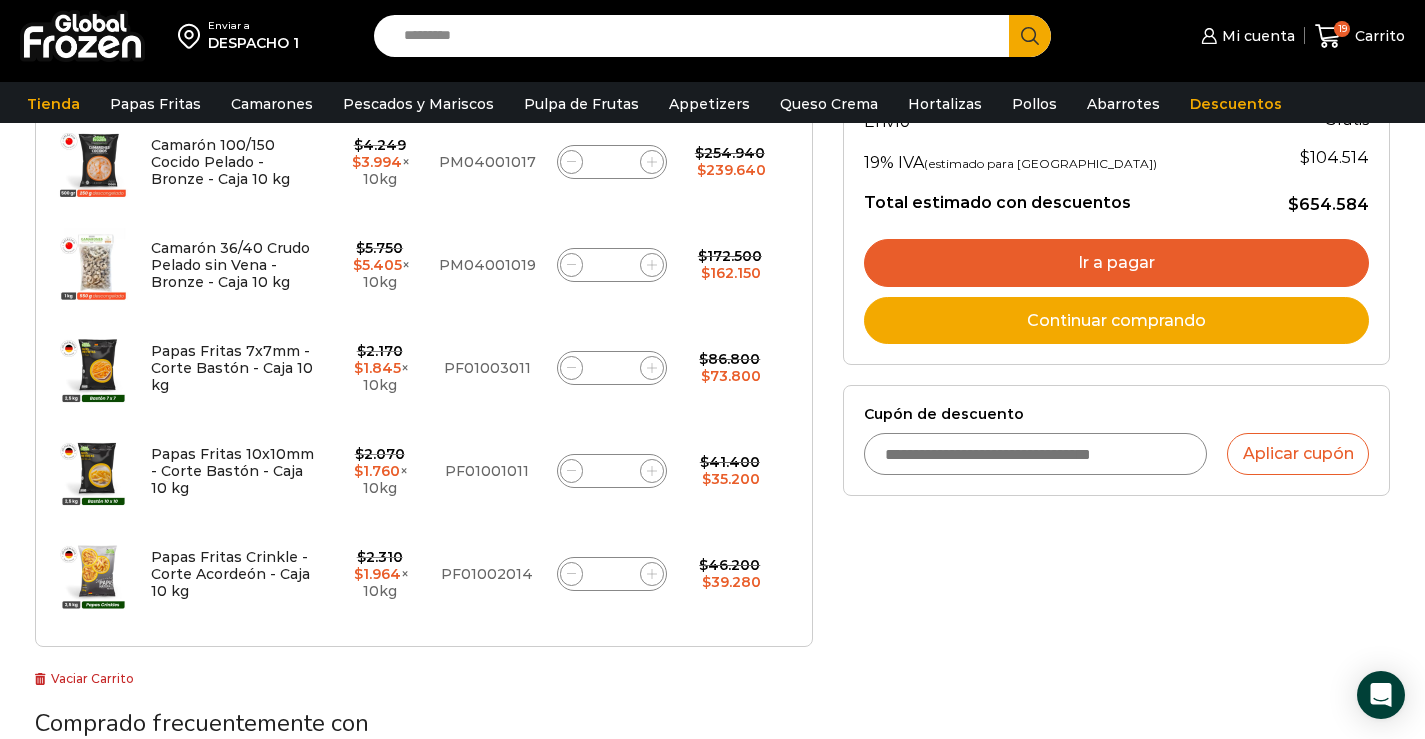 click 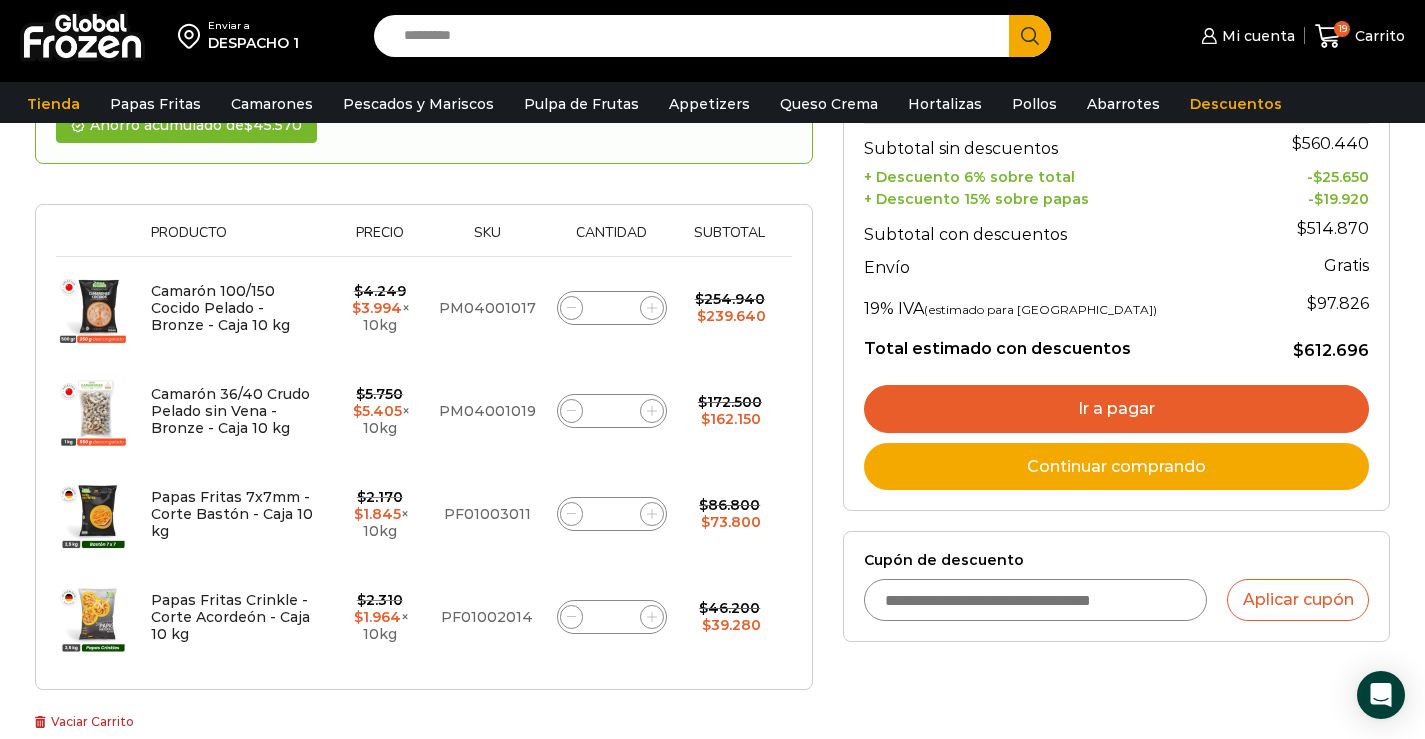 scroll, scrollTop: 403, scrollLeft: 0, axis: vertical 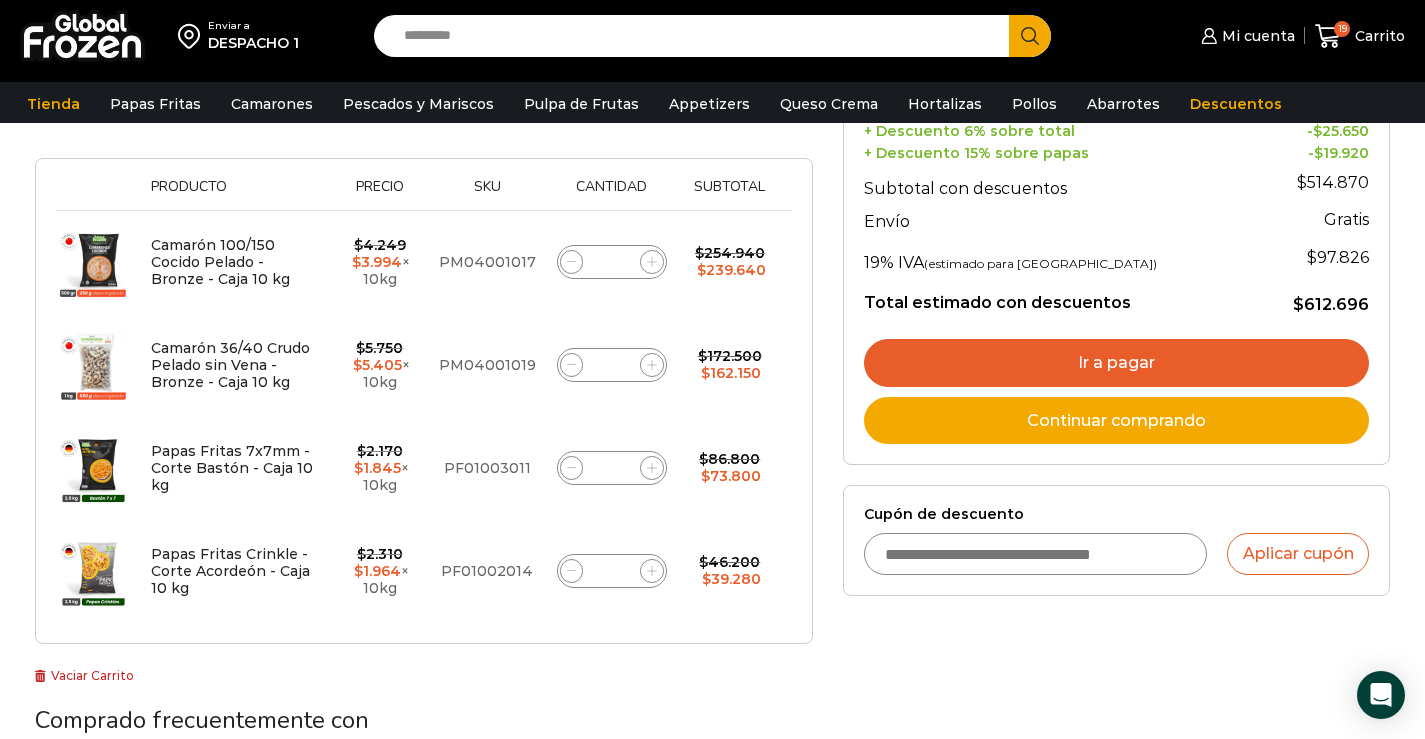 click at bounding box center (572, 468) 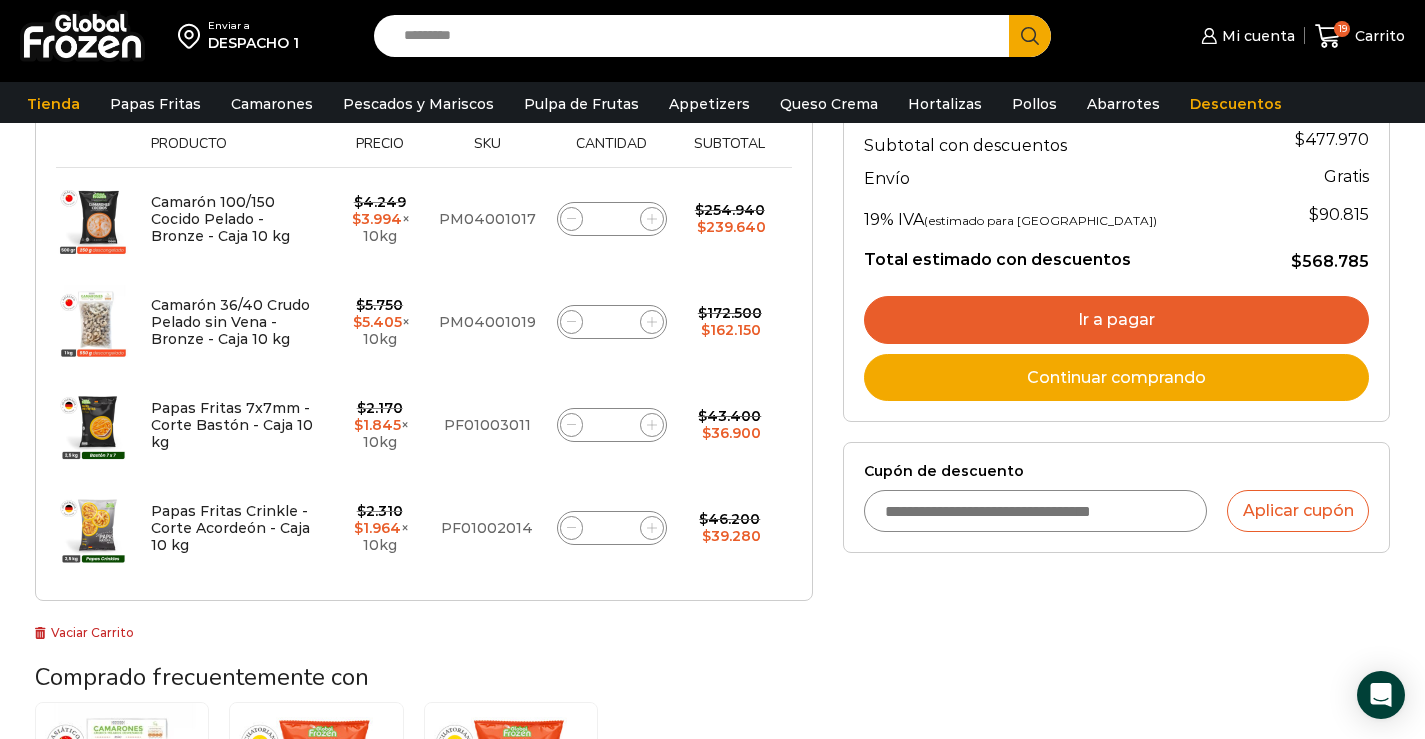 scroll, scrollTop: 546, scrollLeft: 0, axis: vertical 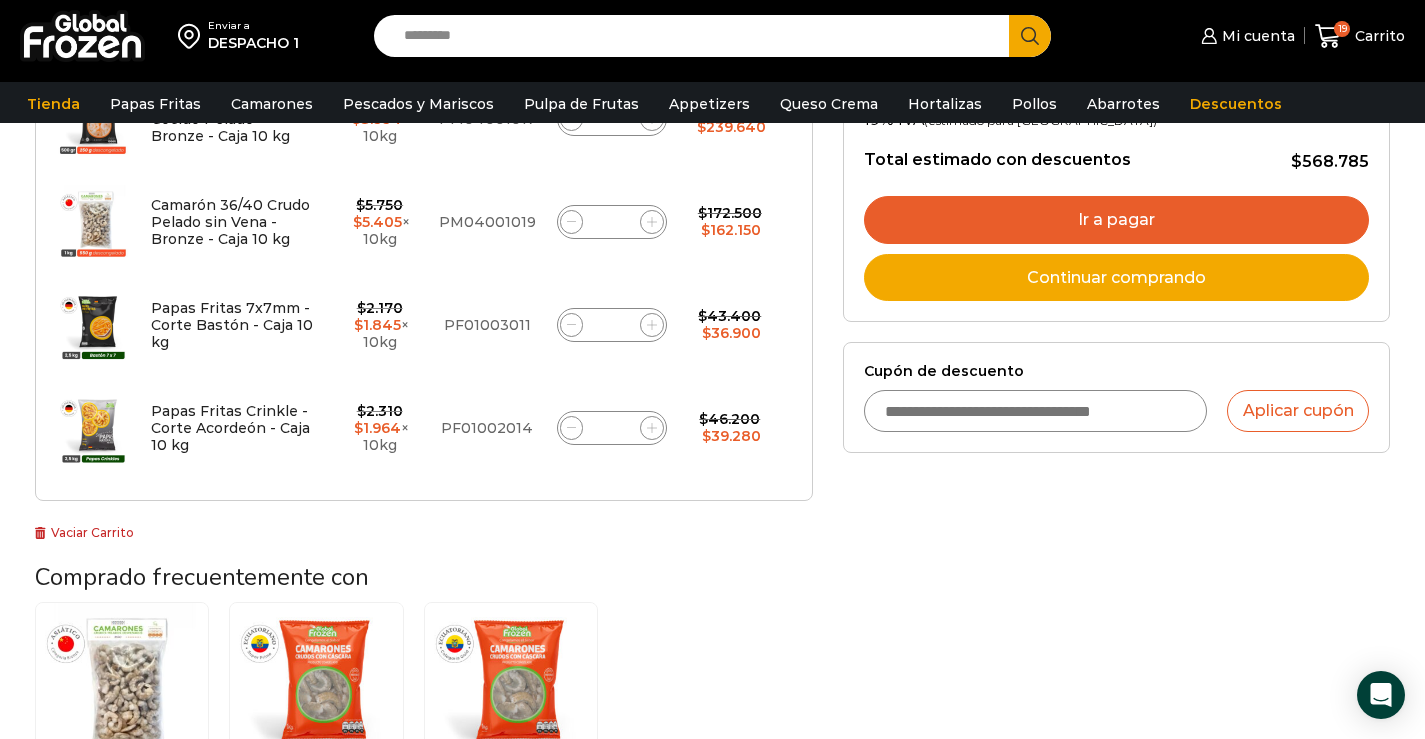 click at bounding box center [572, 428] 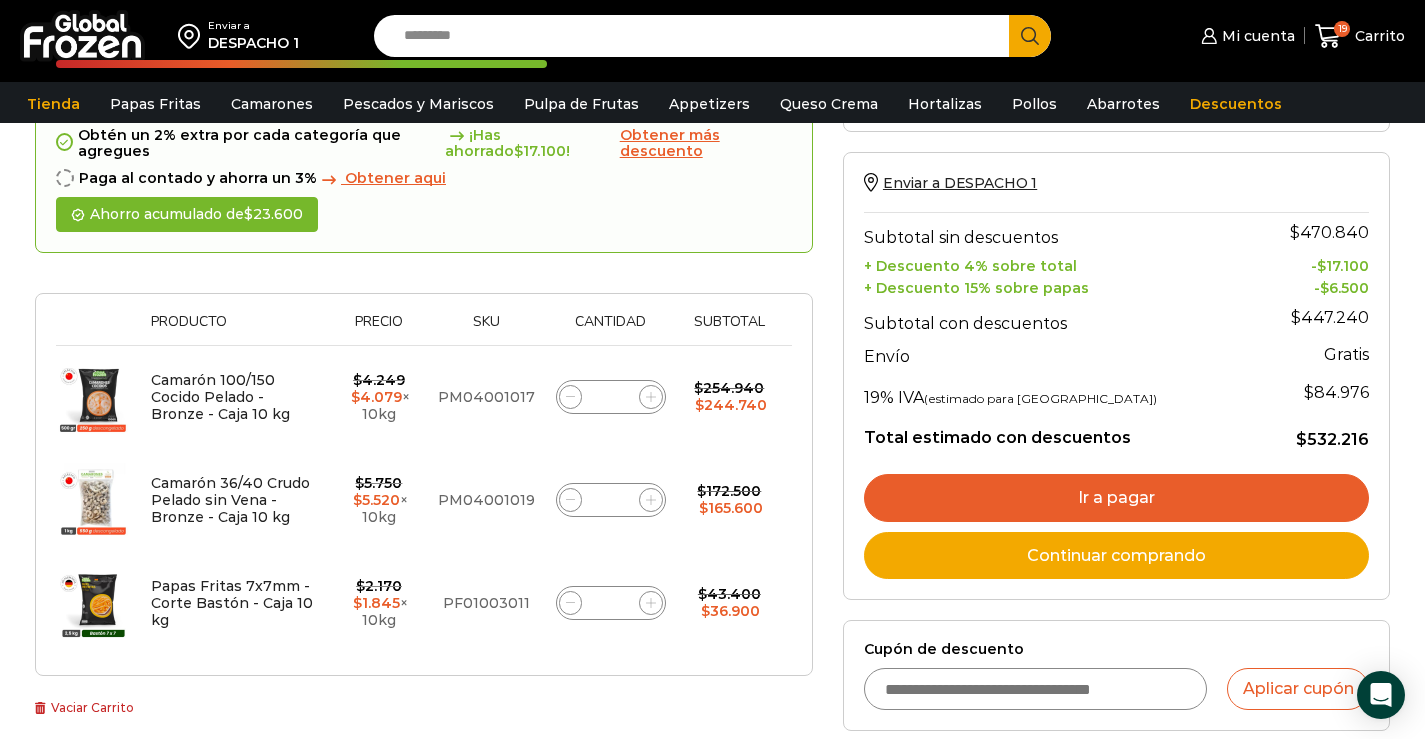 scroll, scrollTop: 303, scrollLeft: 0, axis: vertical 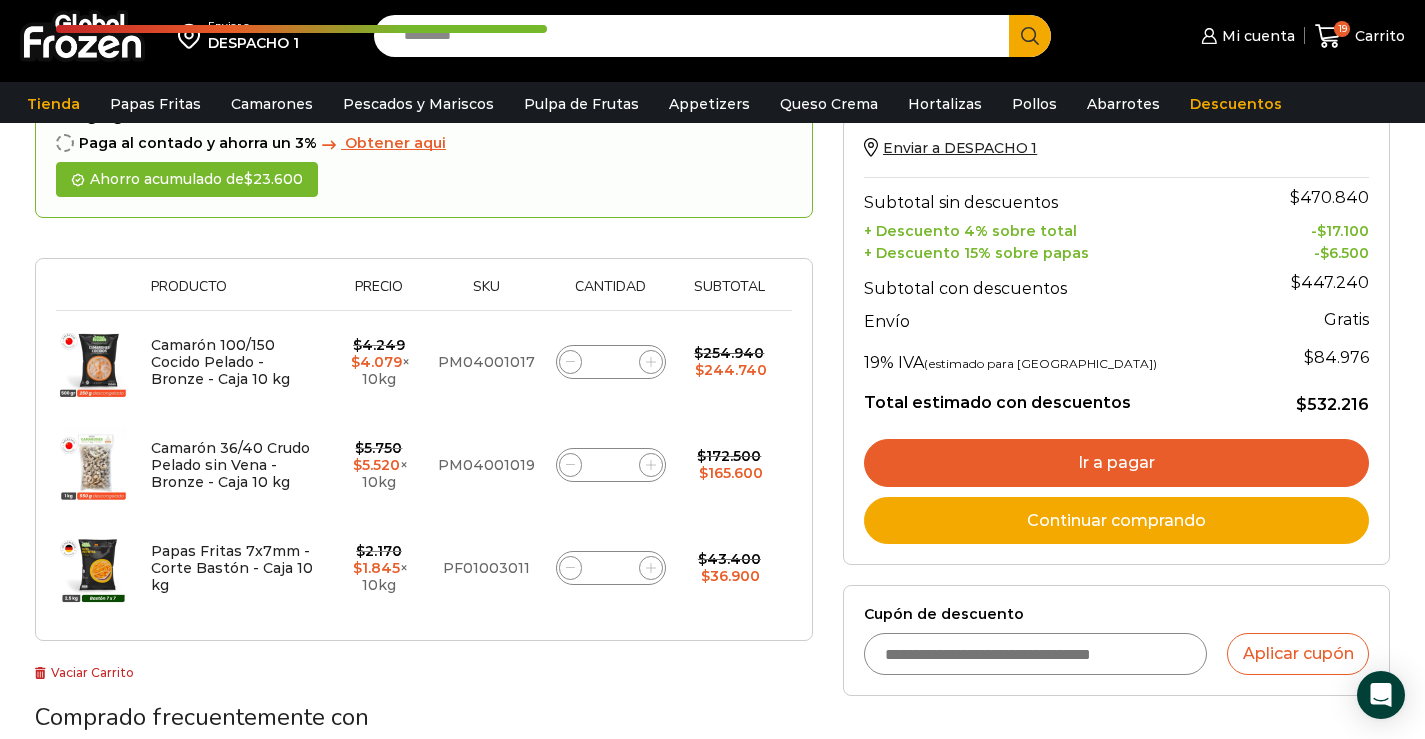 click 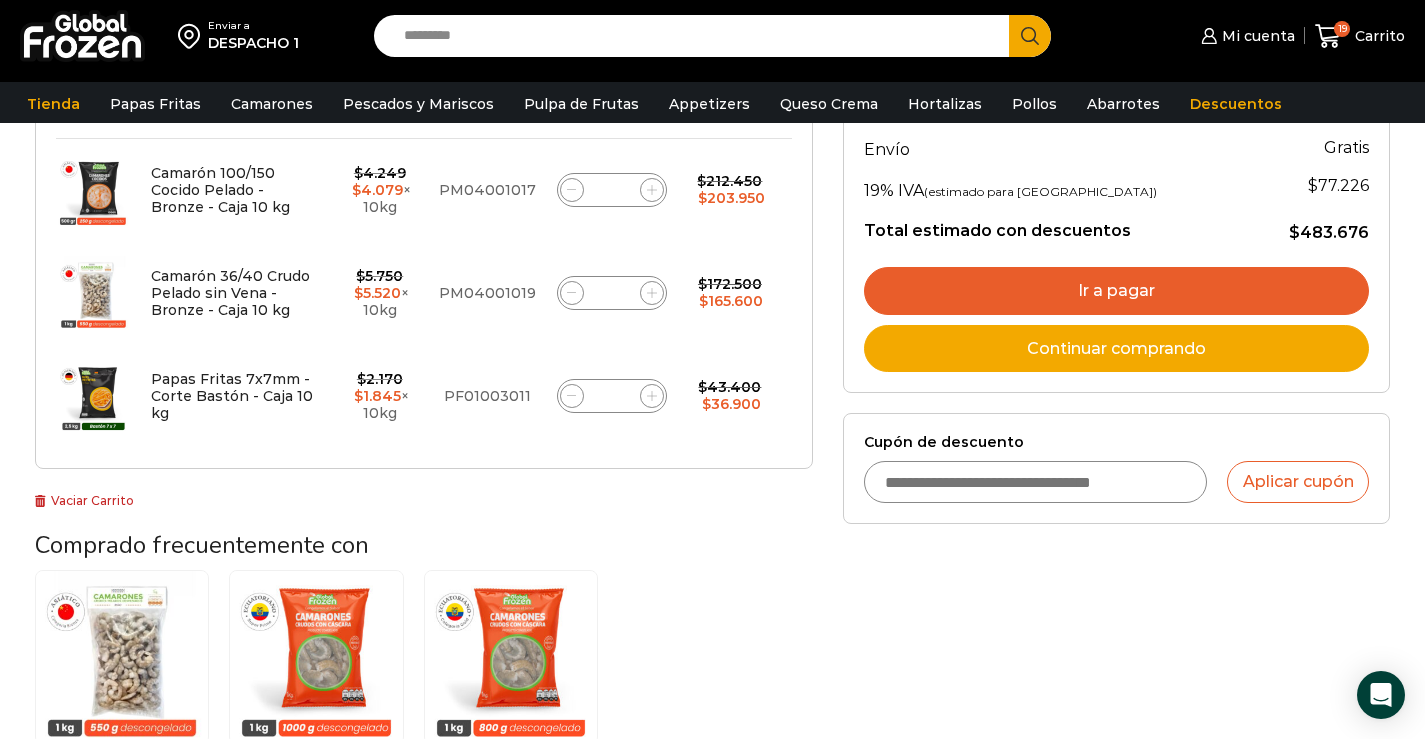 scroll, scrollTop: 503, scrollLeft: 0, axis: vertical 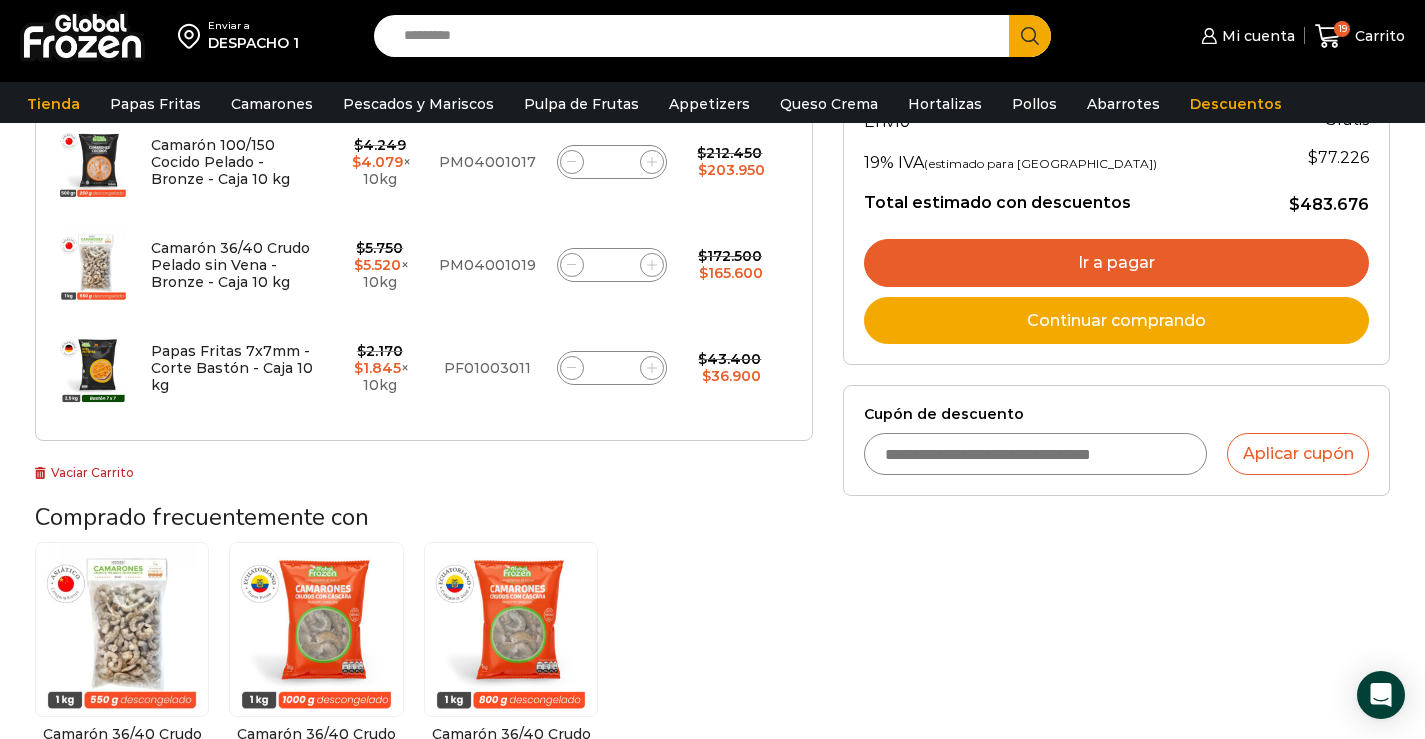 click on "Cupón de descuento" at bounding box center [1036, 454] 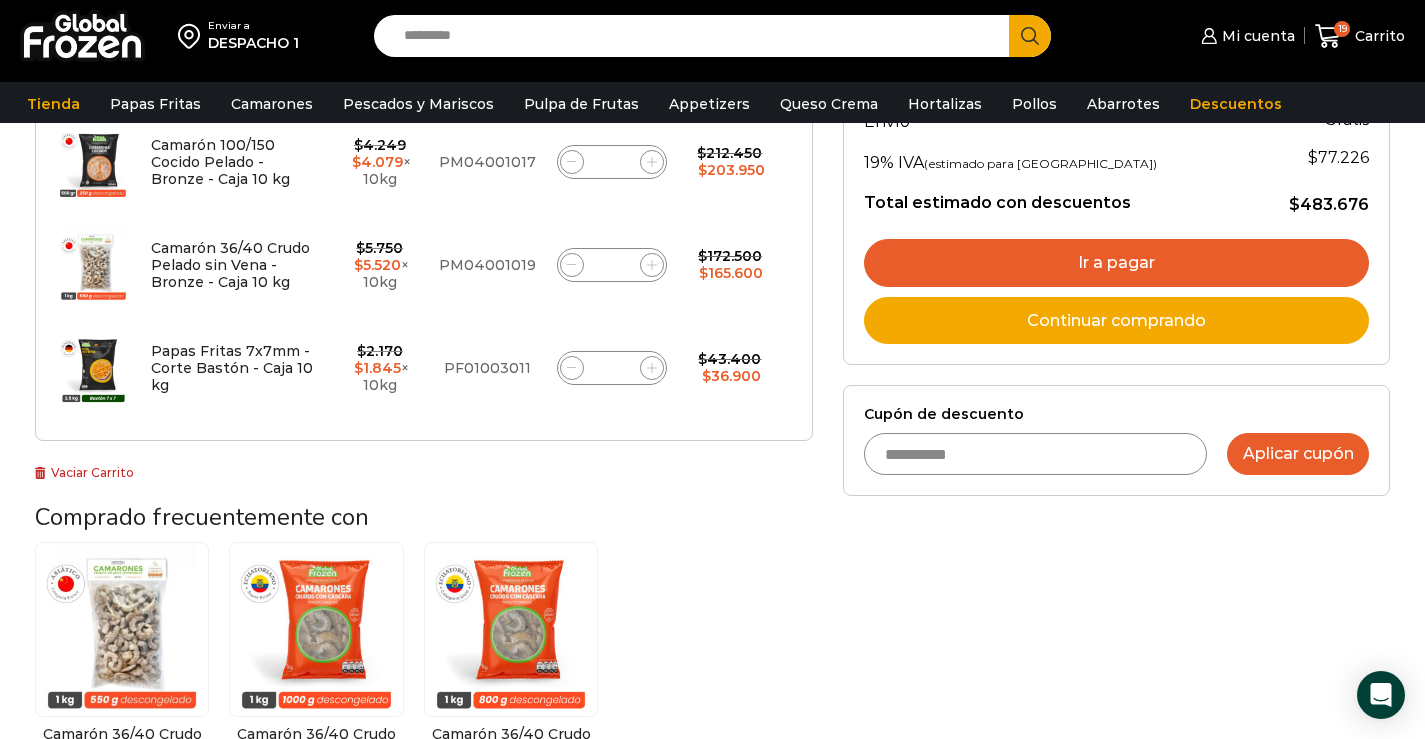 type on "**********" 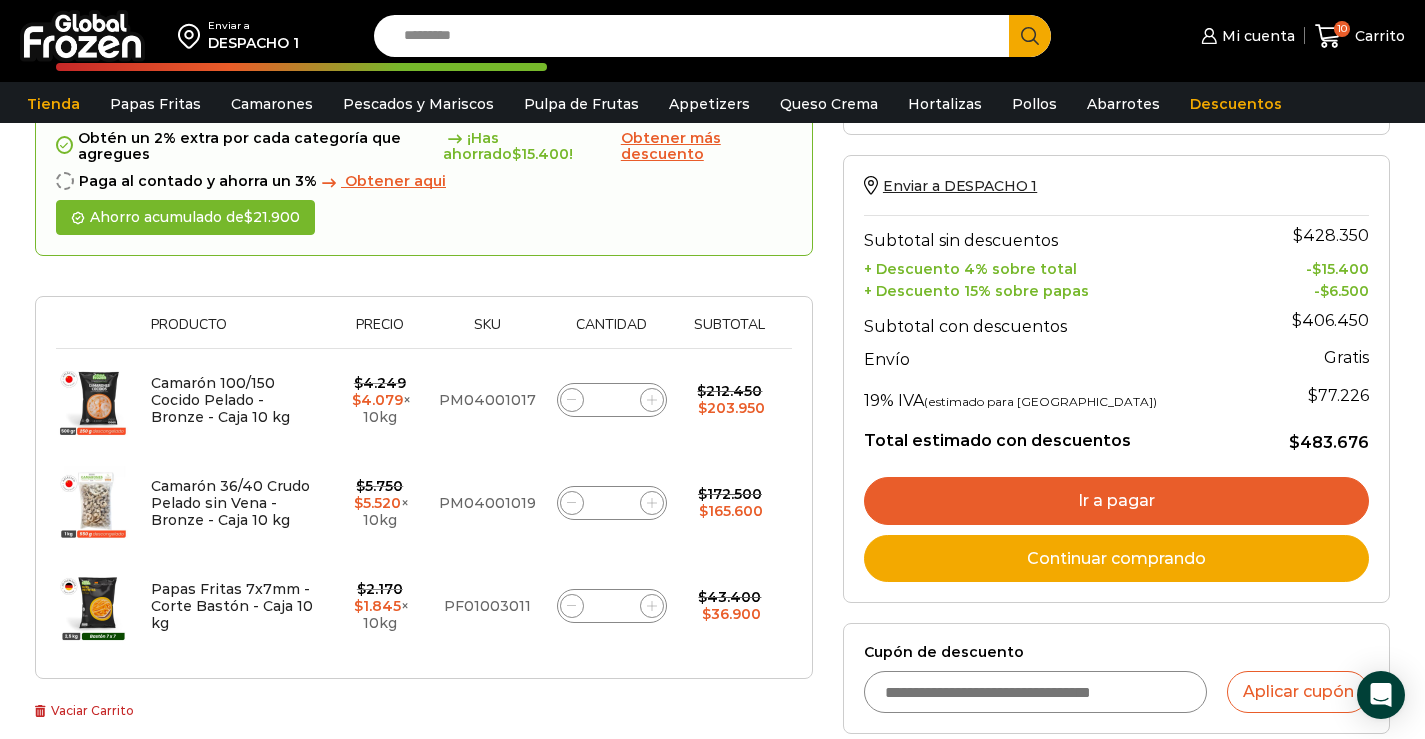 scroll, scrollTop: 300, scrollLeft: 0, axis: vertical 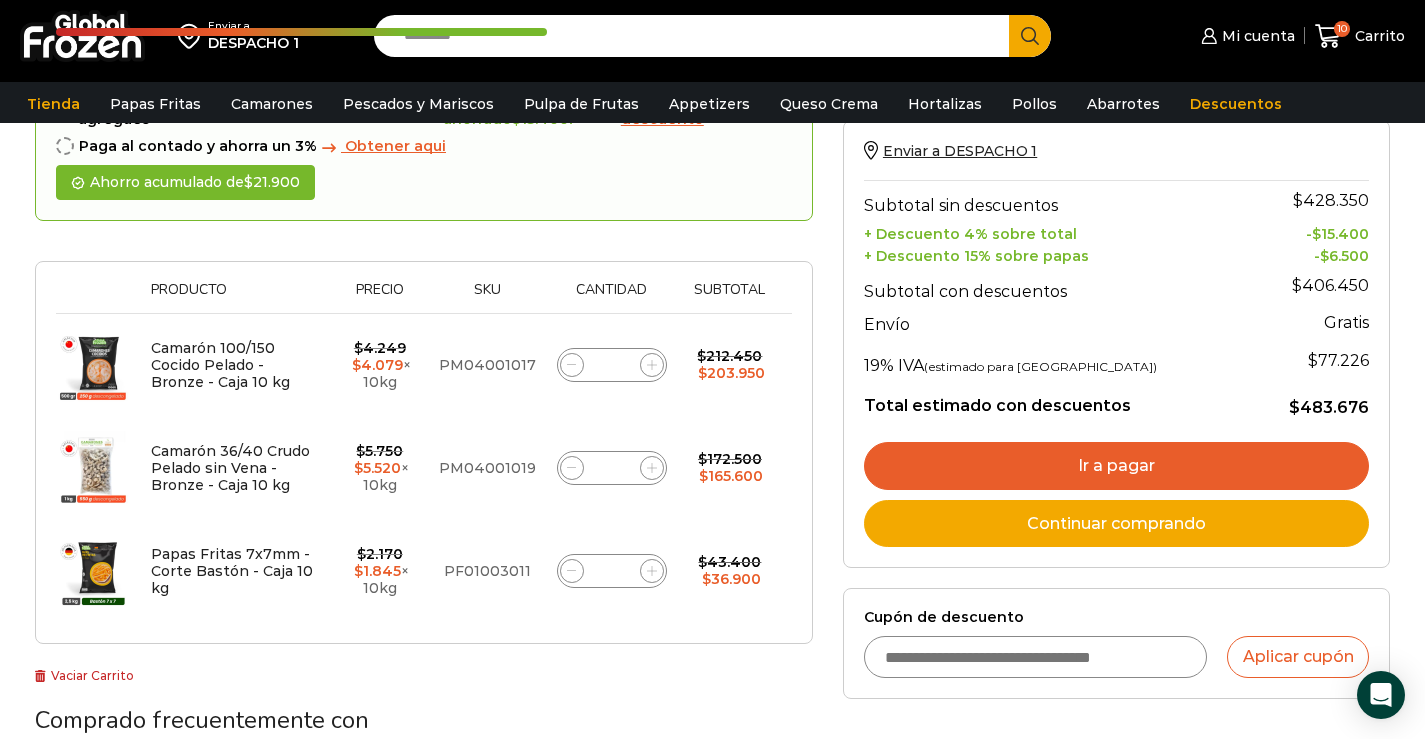 click 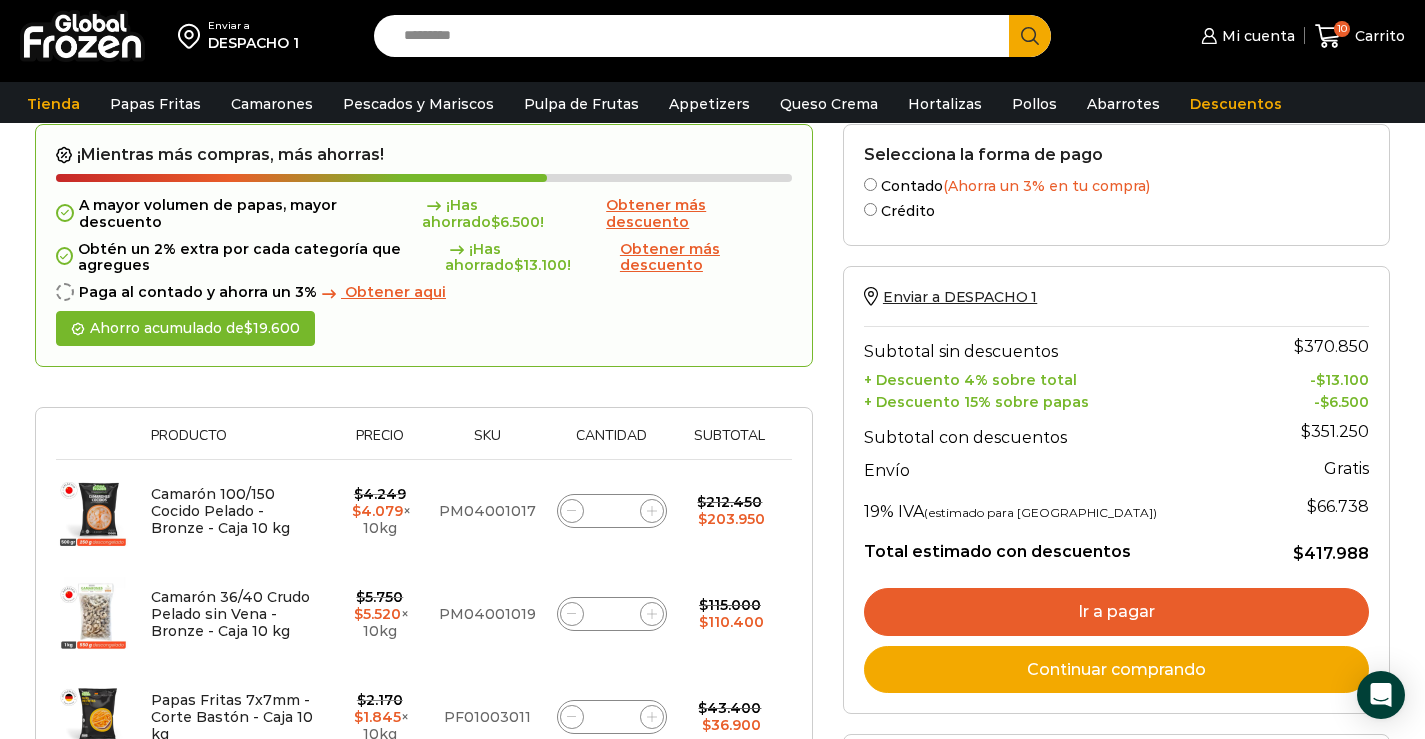scroll, scrollTop: 100, scrollLeft: 0, axis: vertical 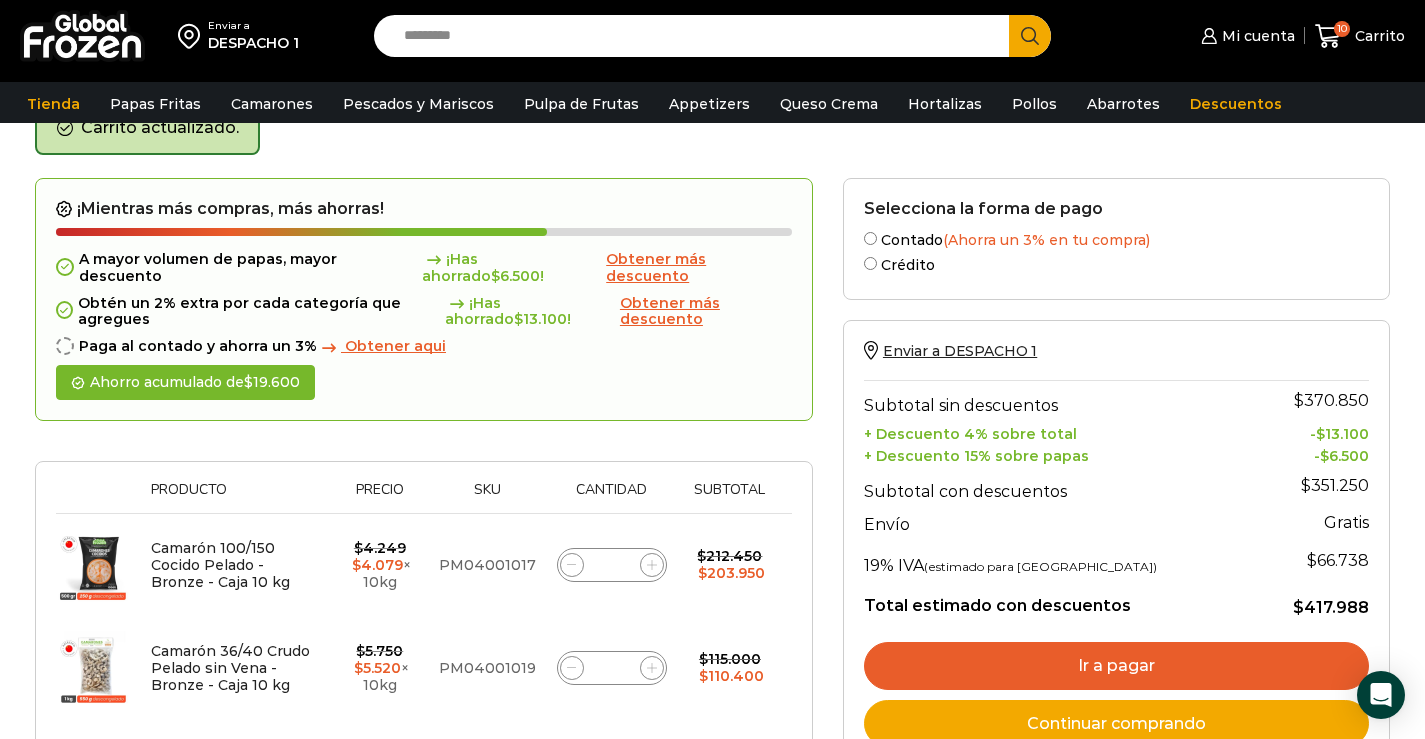 click on "Obtener más descuento" at bounding box center [656, 267] 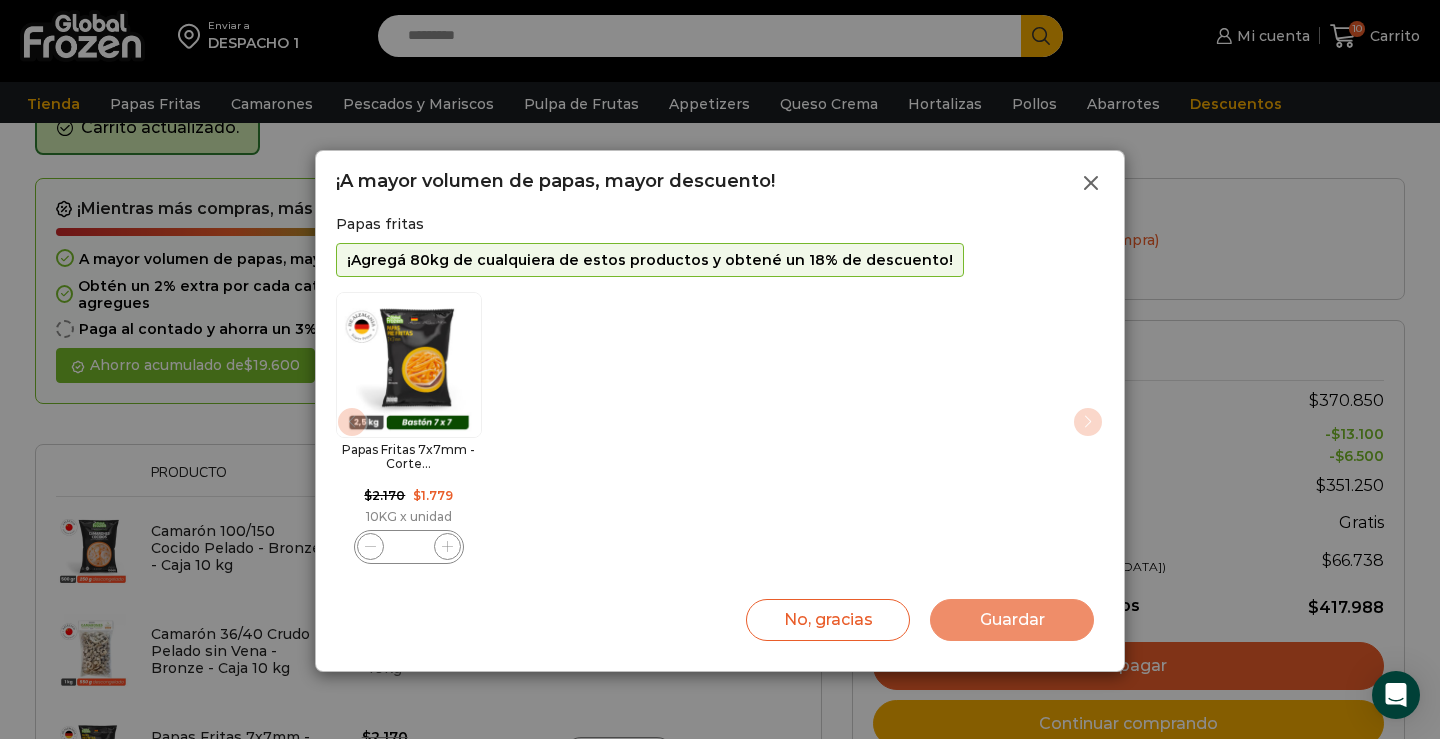 click 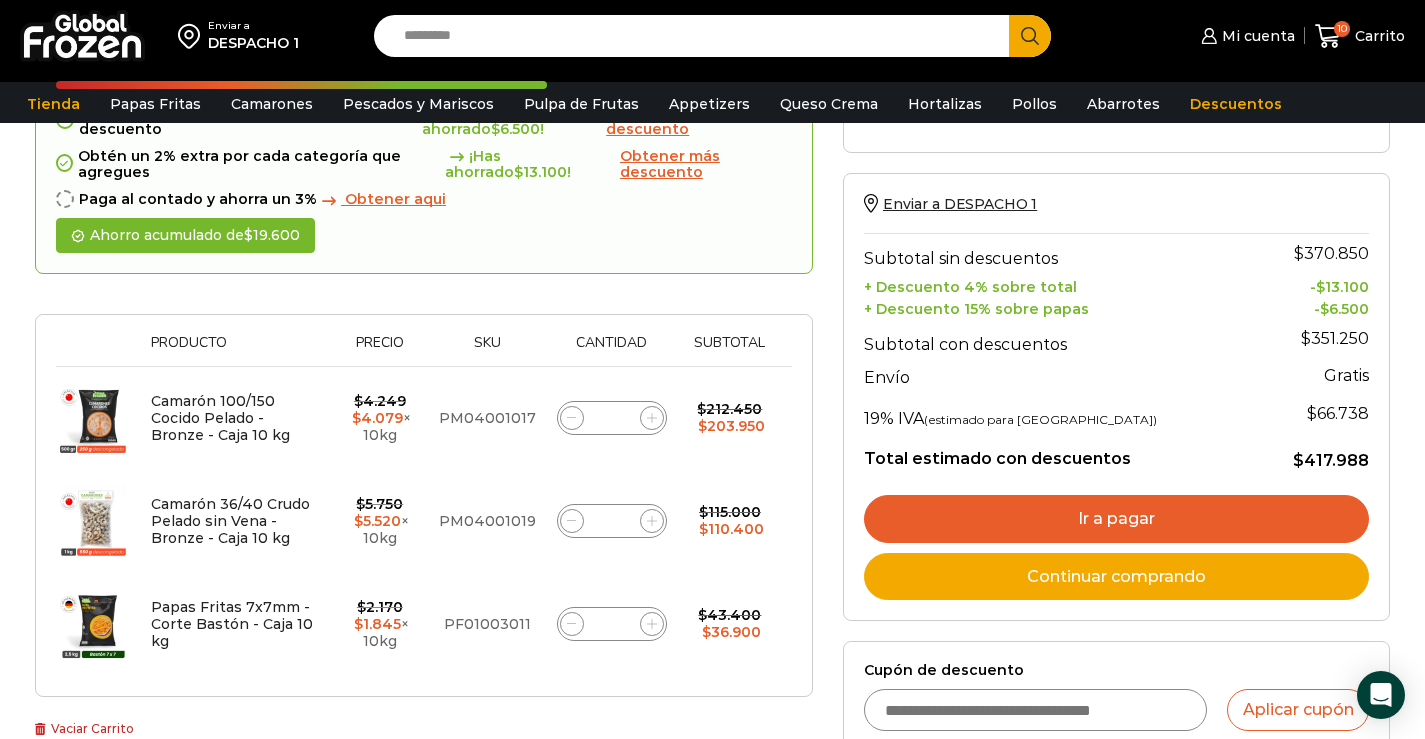 scroll, scrollTop: 300, scrollLeft: 0, axis: vertical 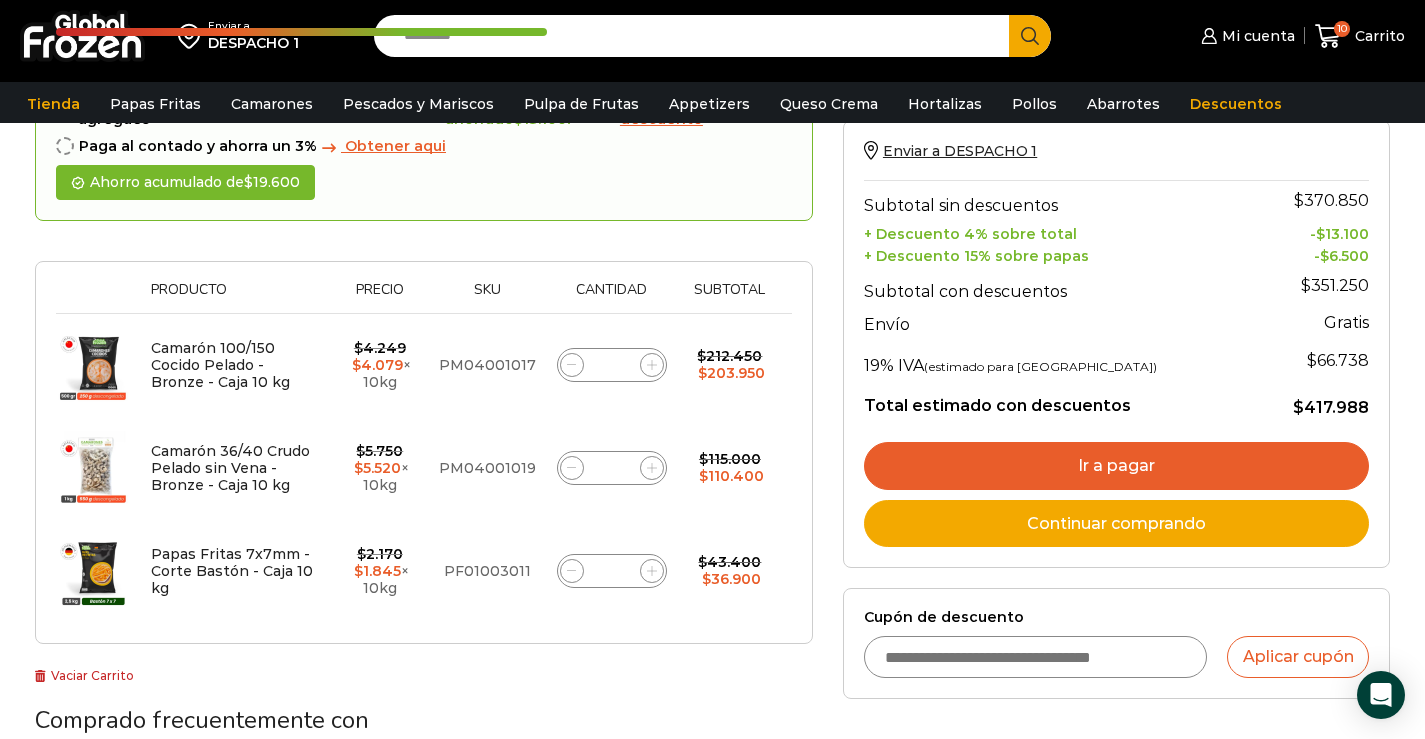 click on "Ir a pagar" at bounding box center [1116, 466] 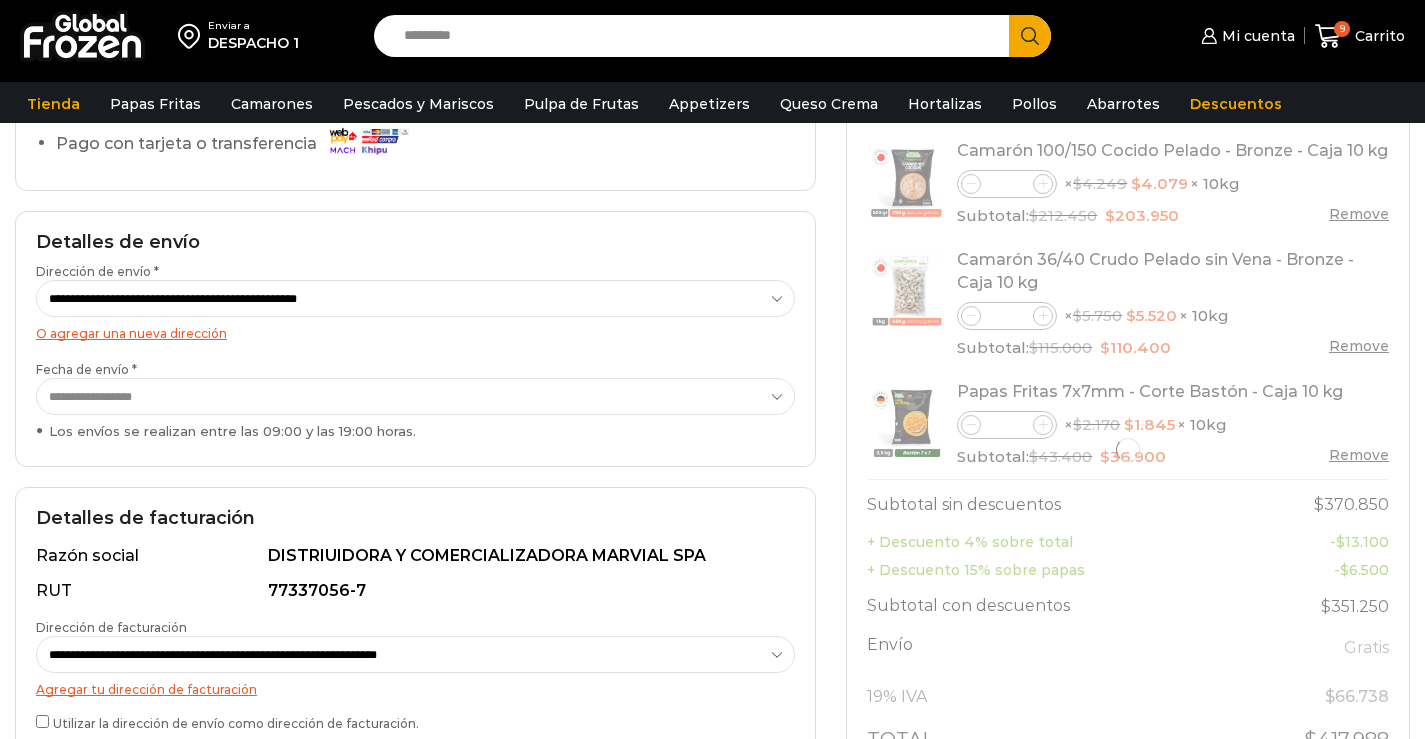 scroll, scrollTop: 200, scrollLeft: 0, axis: vertical 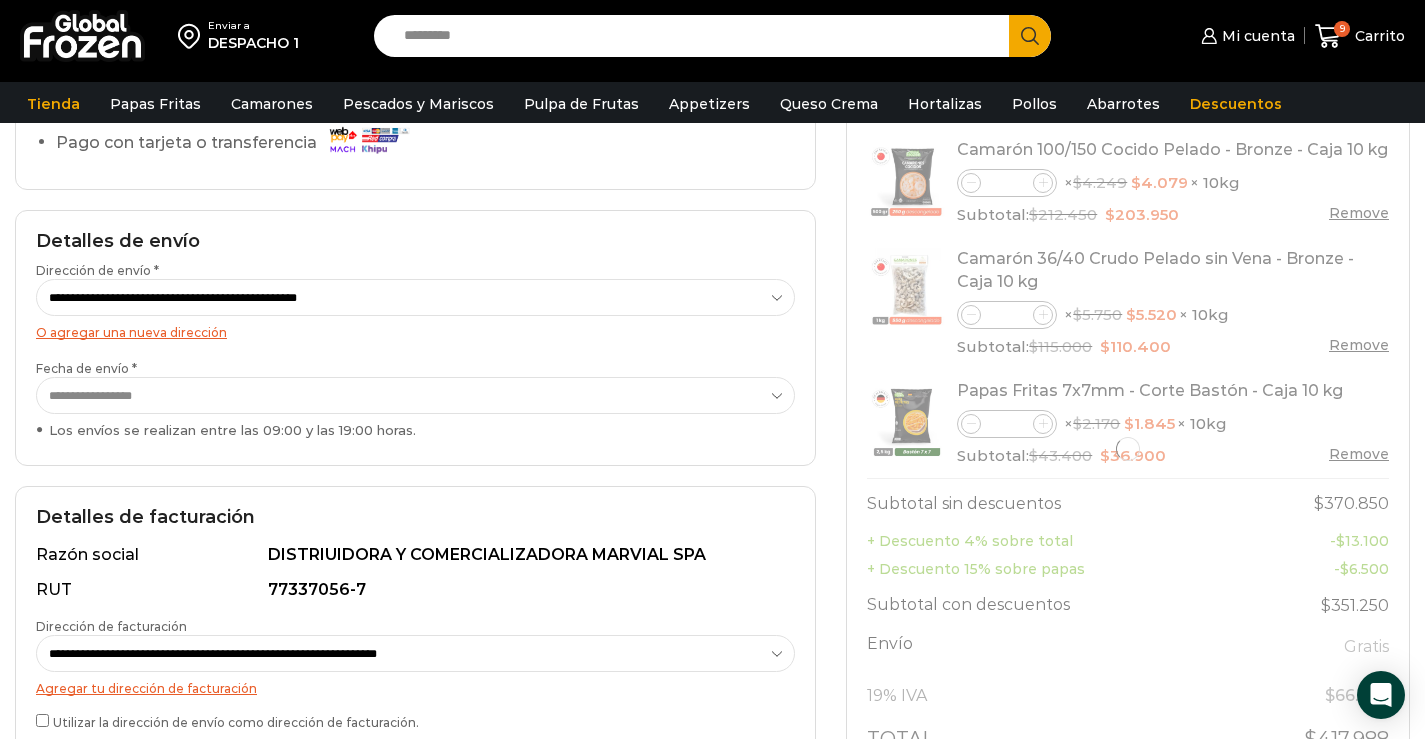 click on "**********" at bounding box center [415, 395] 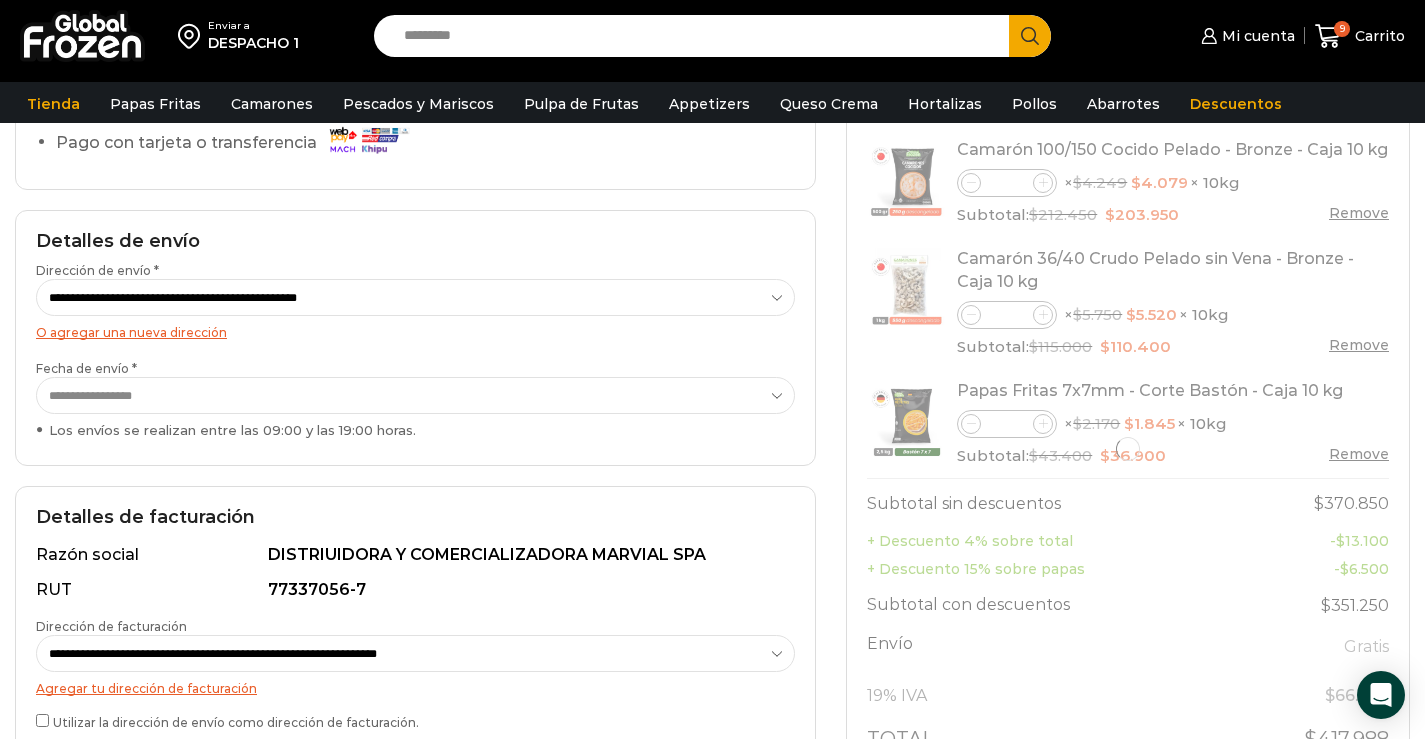 click on "**********" at bounding box center (415, 395) 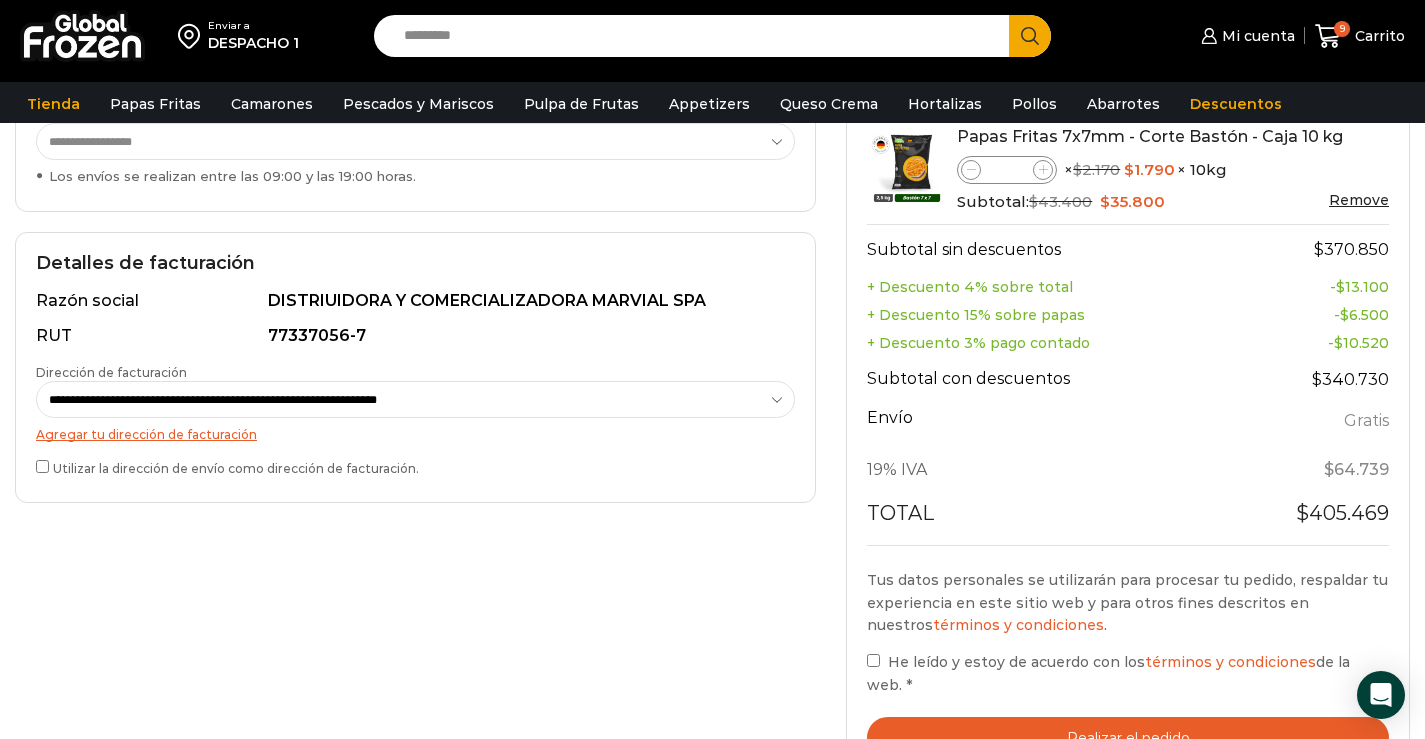 scroll, scrollTop: 500, scrollLeft: 0, axis: vertical 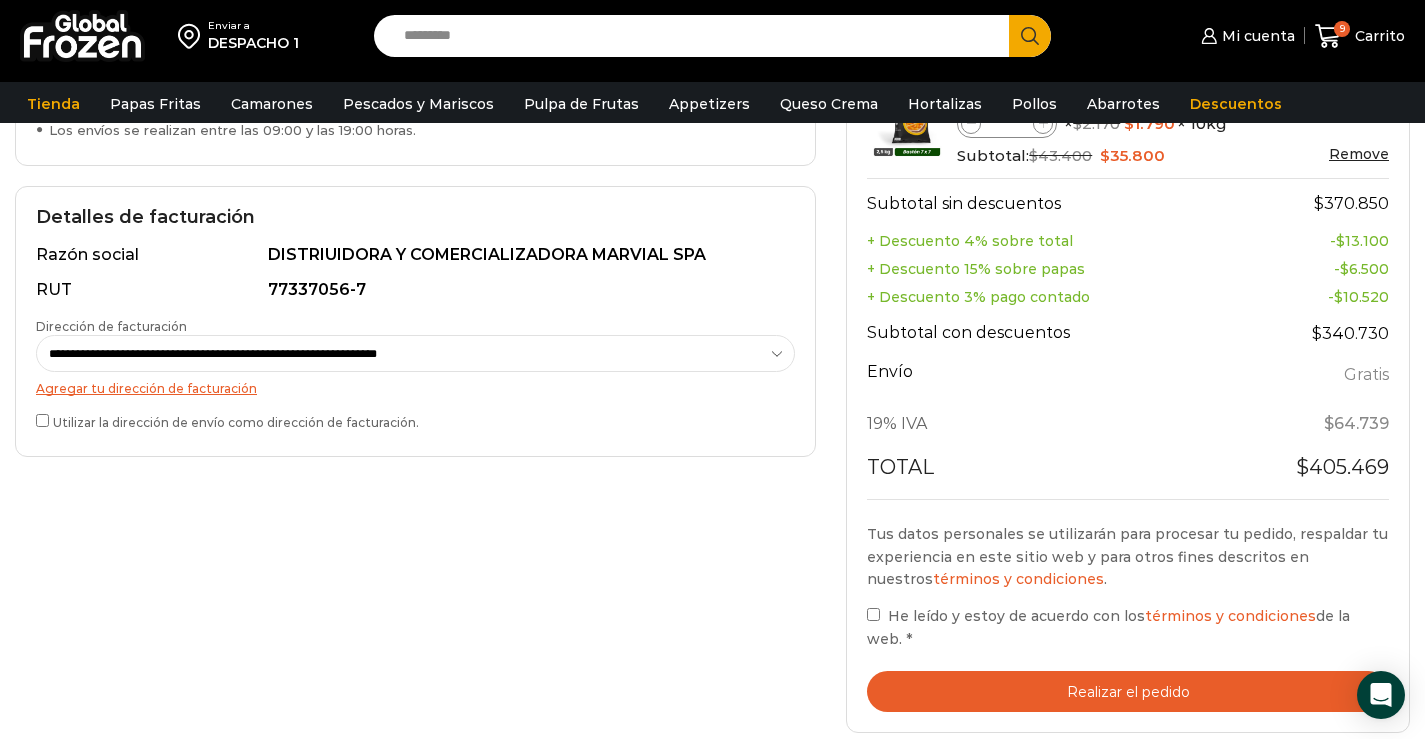 click on "**********" at bounding box center (415, 353) 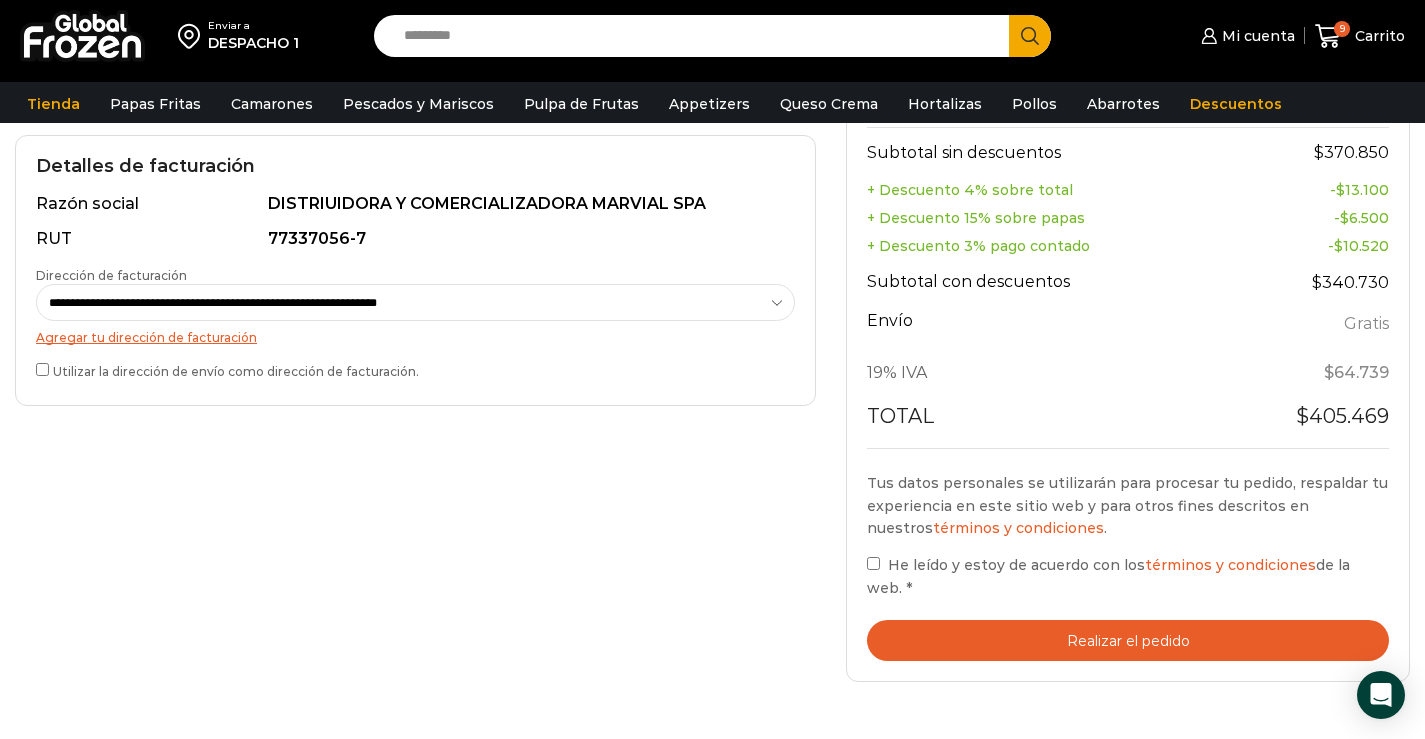 scroll, scrollTop: 600, scrollLeft: 0, axis: vertical 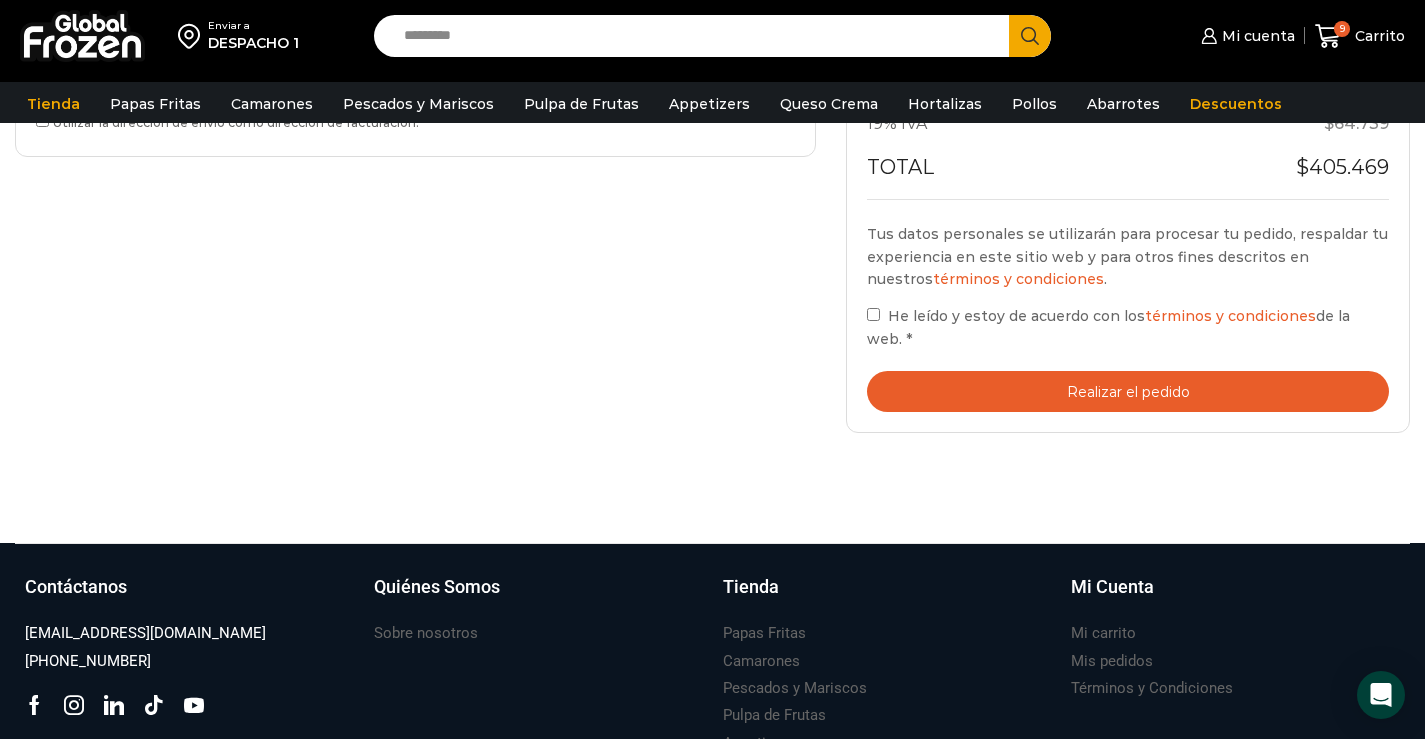 click on "Realizar el pedido" at bounding box center [1128, 391] 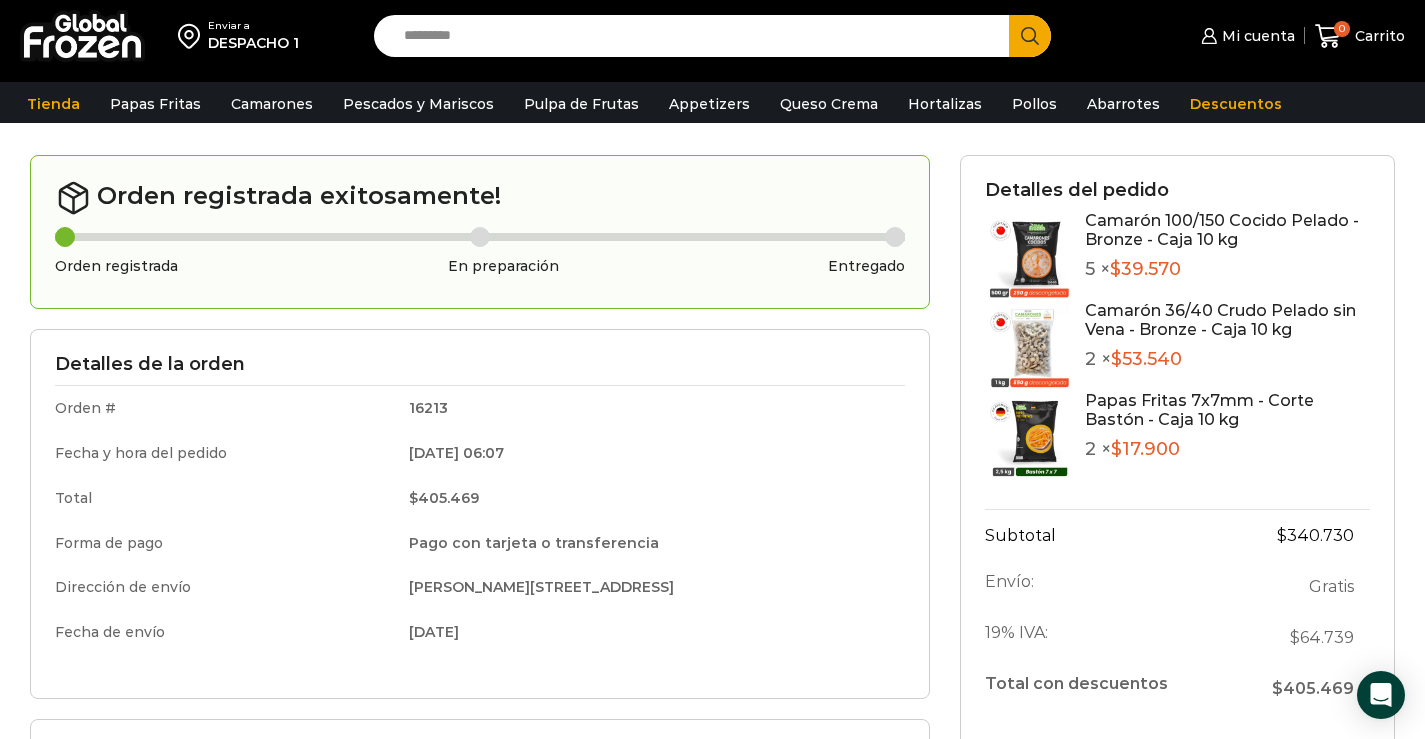 scroll, scrollTop: 0, scrollLeft: 0, axis: both 